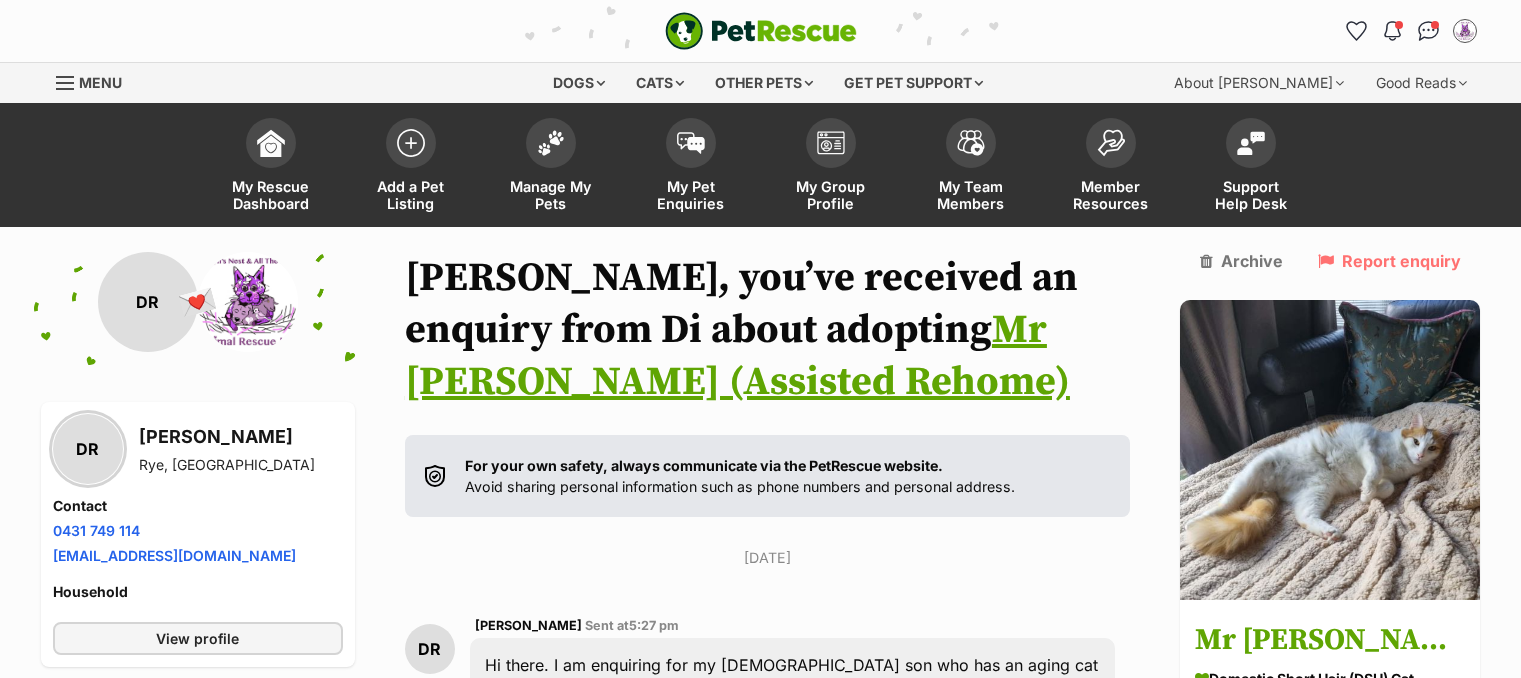 scroll, scrollTop: 0, scrollLeft: 0, axis: both 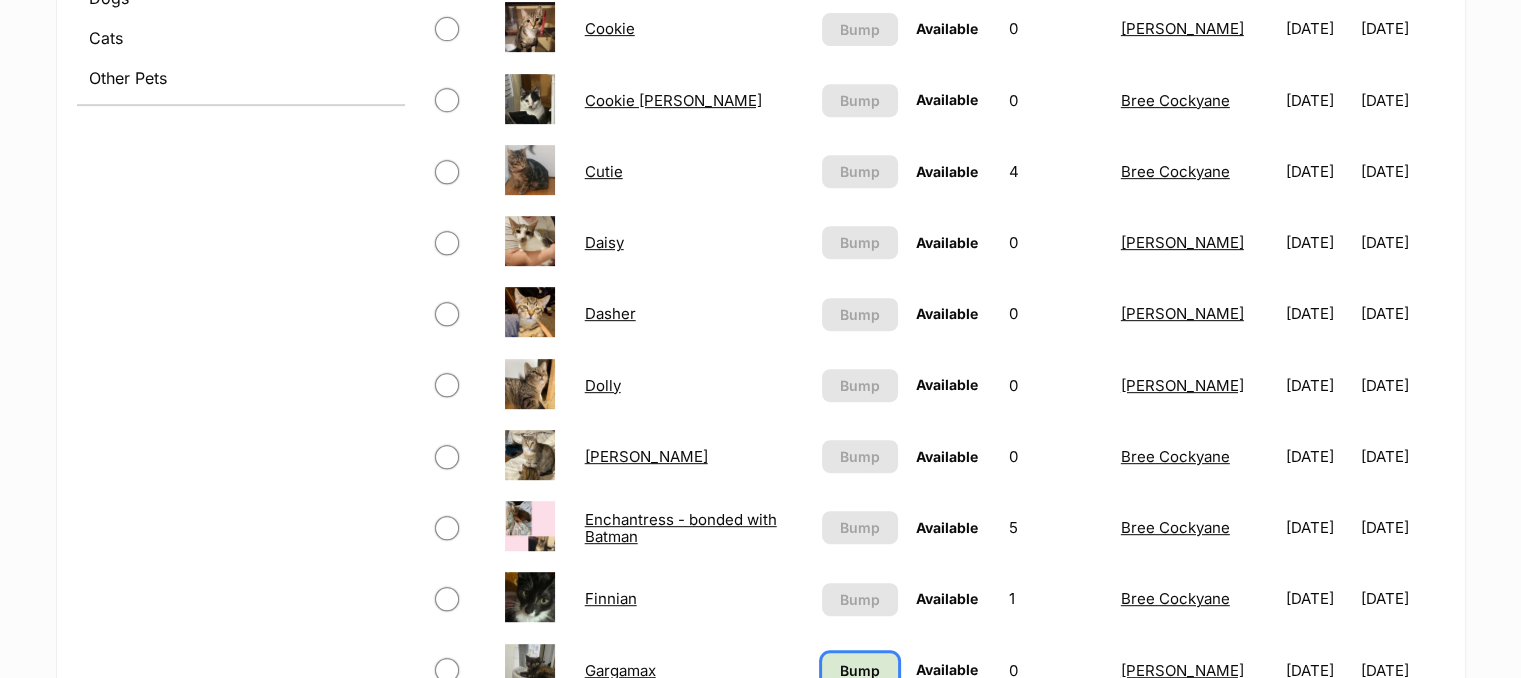 click on "Bump" at bounding box center (860, 670) 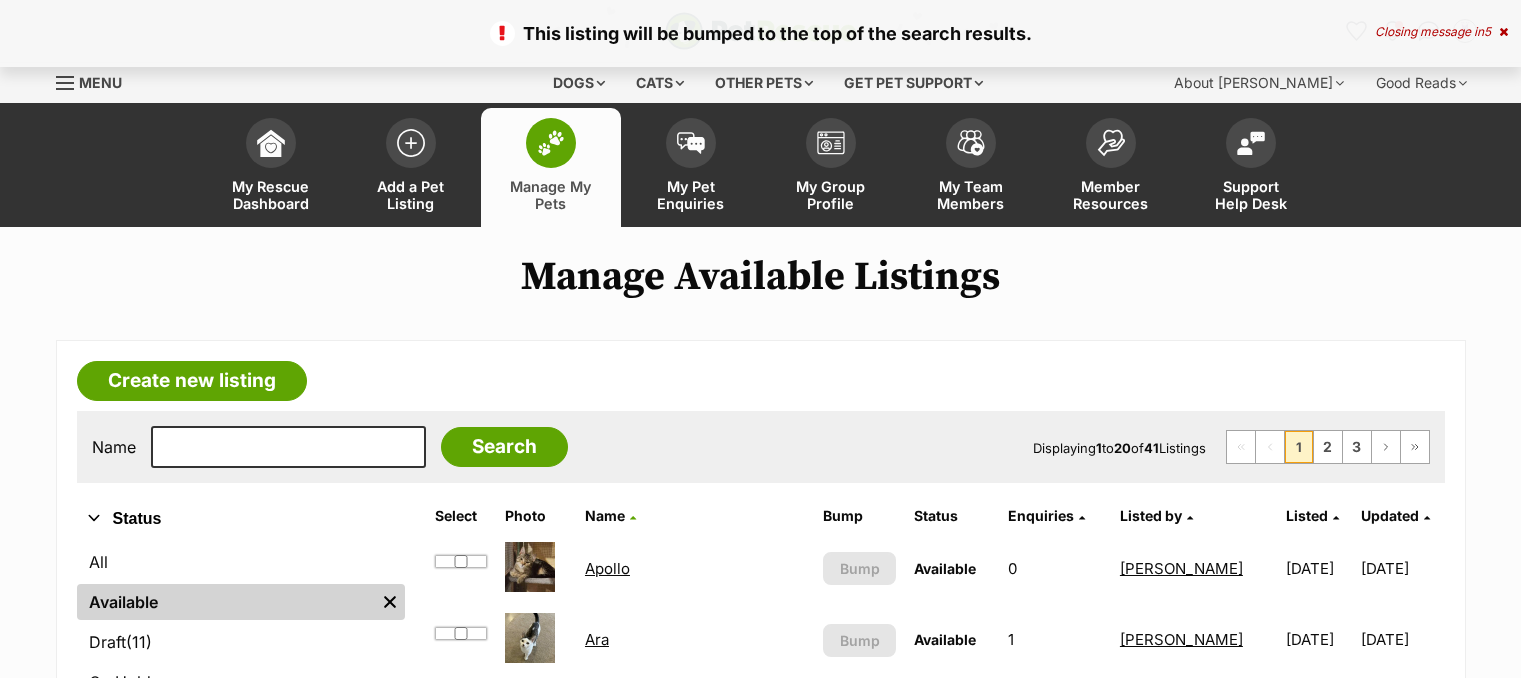 scroll, scrollTop: 0, scrollLeft: 0, axis: both 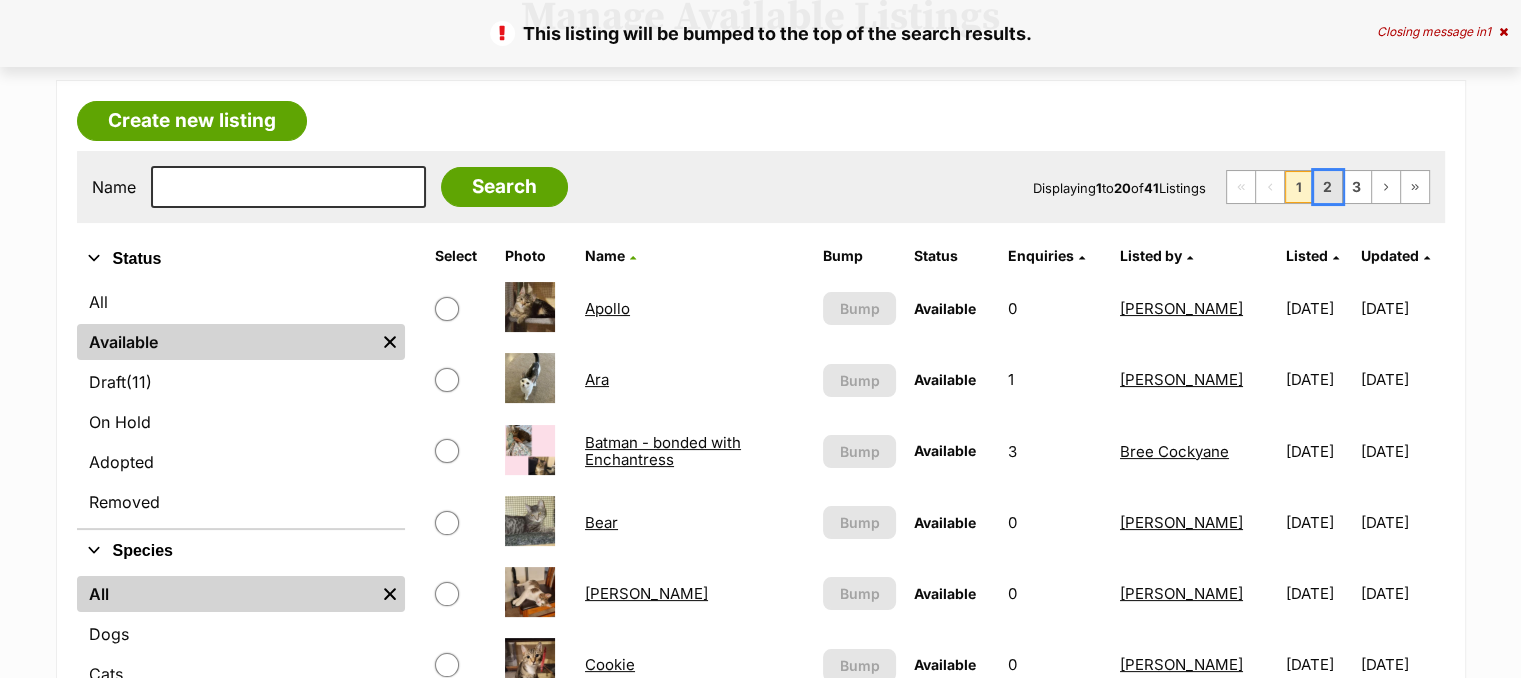 click on "2" at bounding box center [1328, 187] 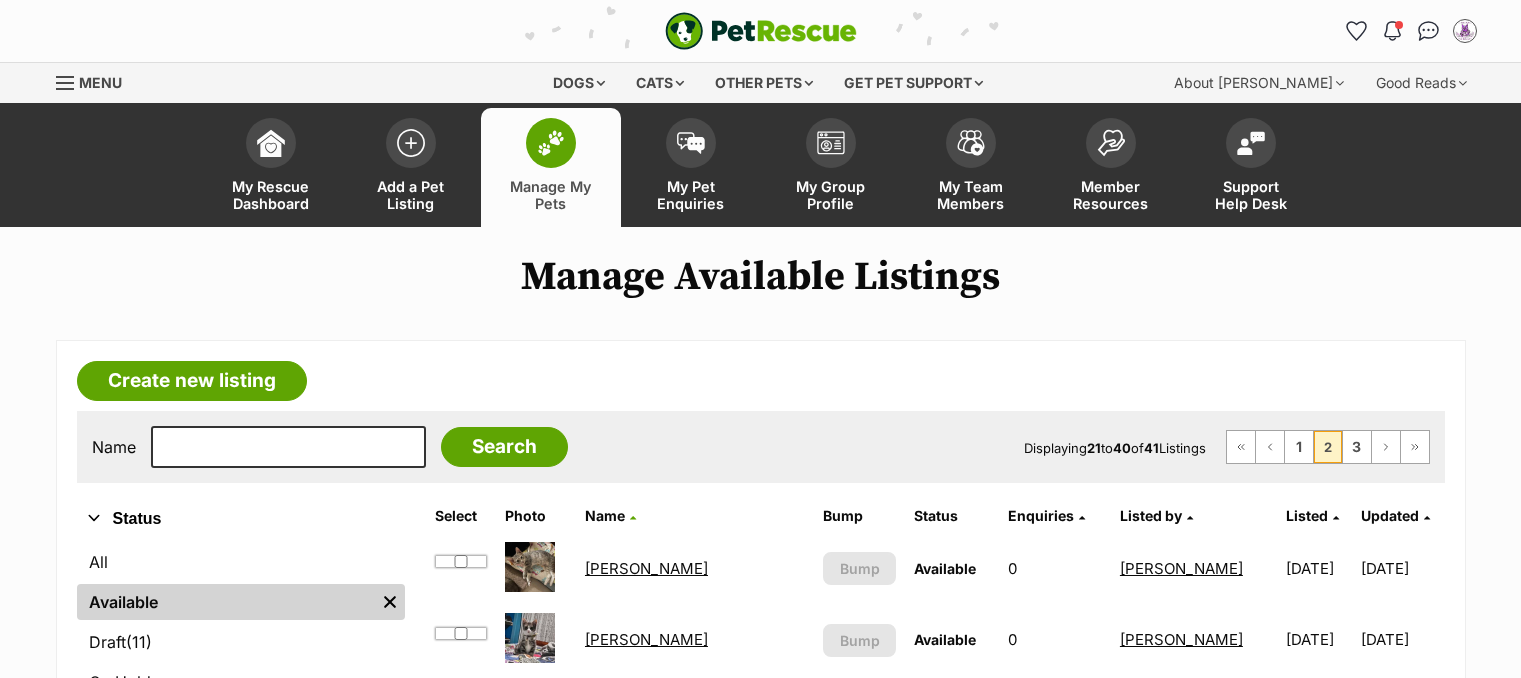 scroll, scrollTop: 53, scrollLeft: 0, axis: vertical 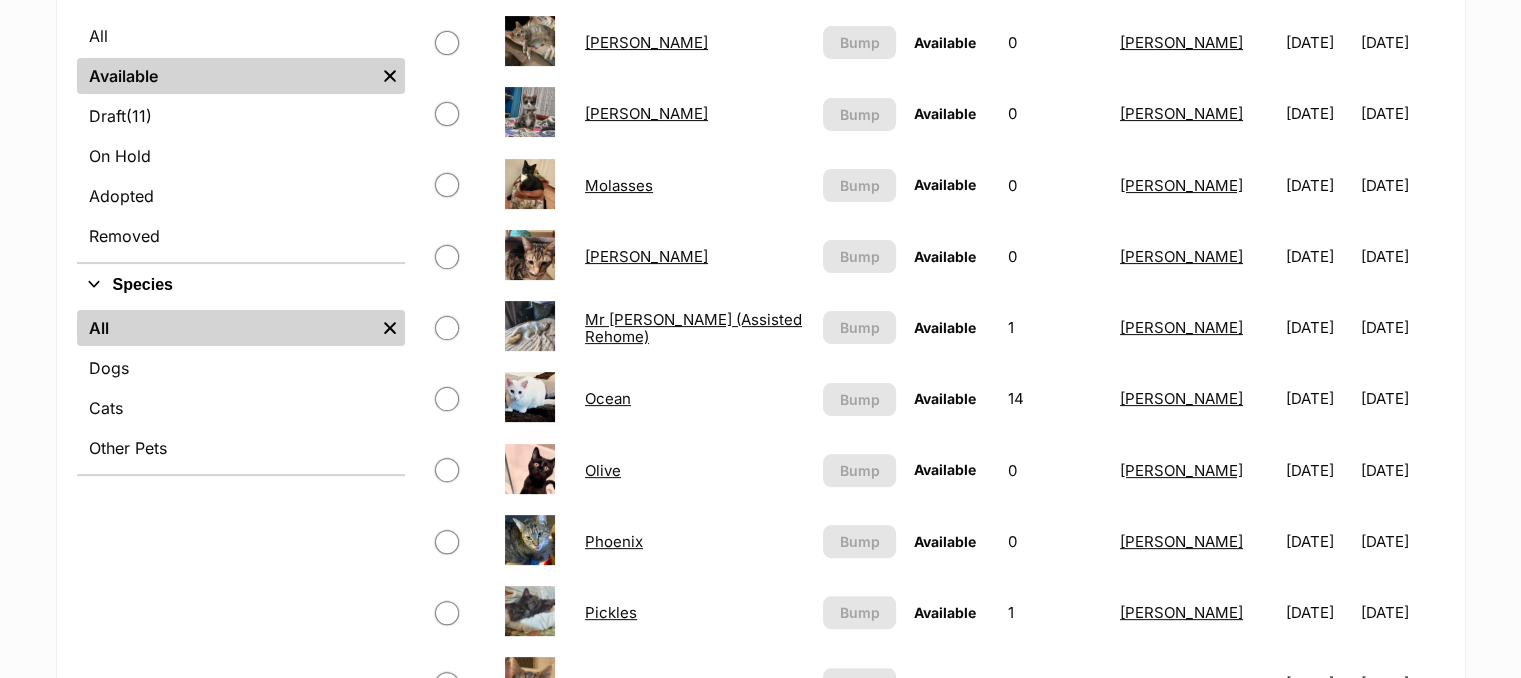 click on "Skip to main content
Log in to favourite this pet
Log in
Or sign up
Search PetRescue
Search for a pet, rescue group or article
Please select PetRescue ID
Pet name
Group
Article
Go
E.g. enter a pet's id into the search.
E.g. enter a pet's name into the search.
E.g. enter a rescue groups's name.
E.g. enter in a keyword to find an article.
Want to remove this pet?
The ‘Removed’ status should only be selected when a pet has been euthanased or died of natural causes whilst in care, or when a pet has been transferred to another rescue organisation.
Learn more about the different pet profile statuses.
Do you still wish to mark this pet as ‘Removed’?
Yes
No
Your pet has been marked as adopted
Another successful adoption - amazing work Robyn's Nest Animal Rescue!
Your pets have been marked as adopted" at bounding box center [760, 1129] 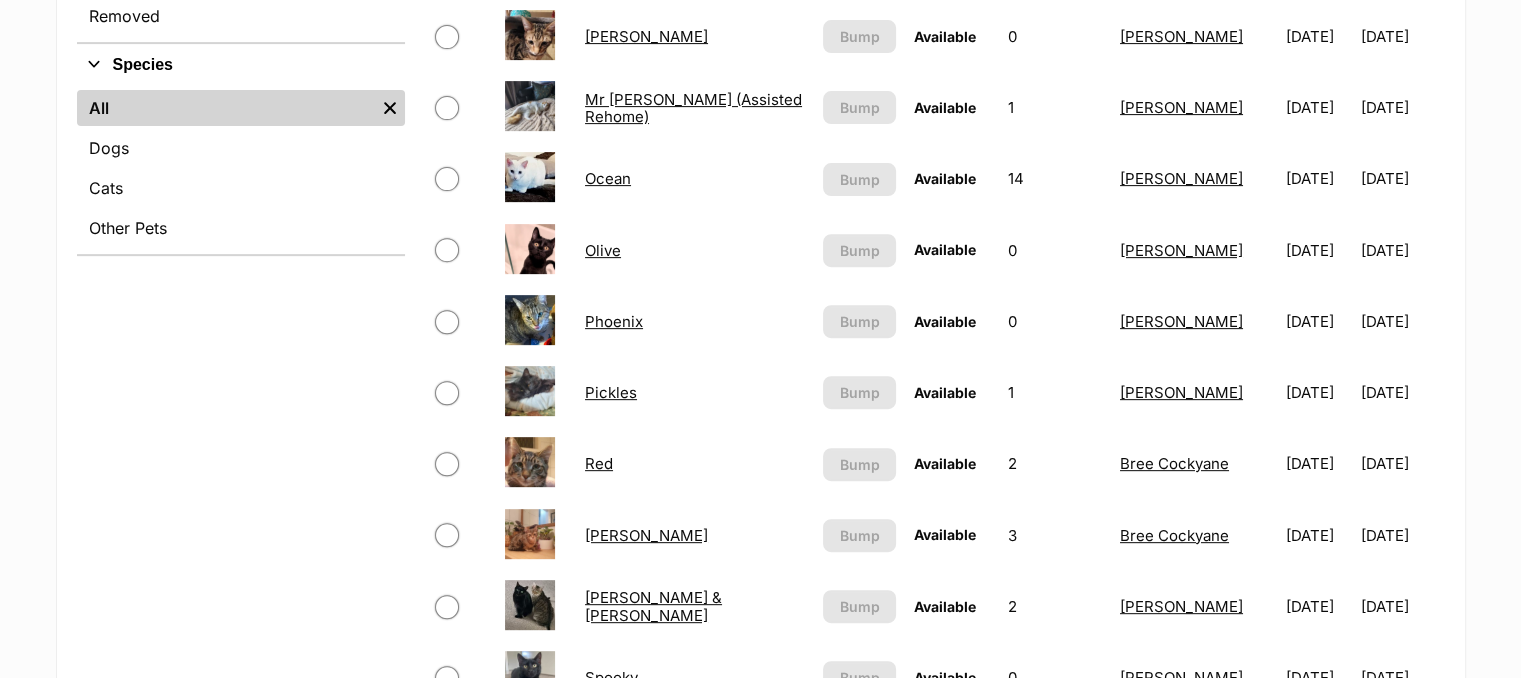 scroll, scrollTop: 759, scrollLeft: 0, axis: vertical 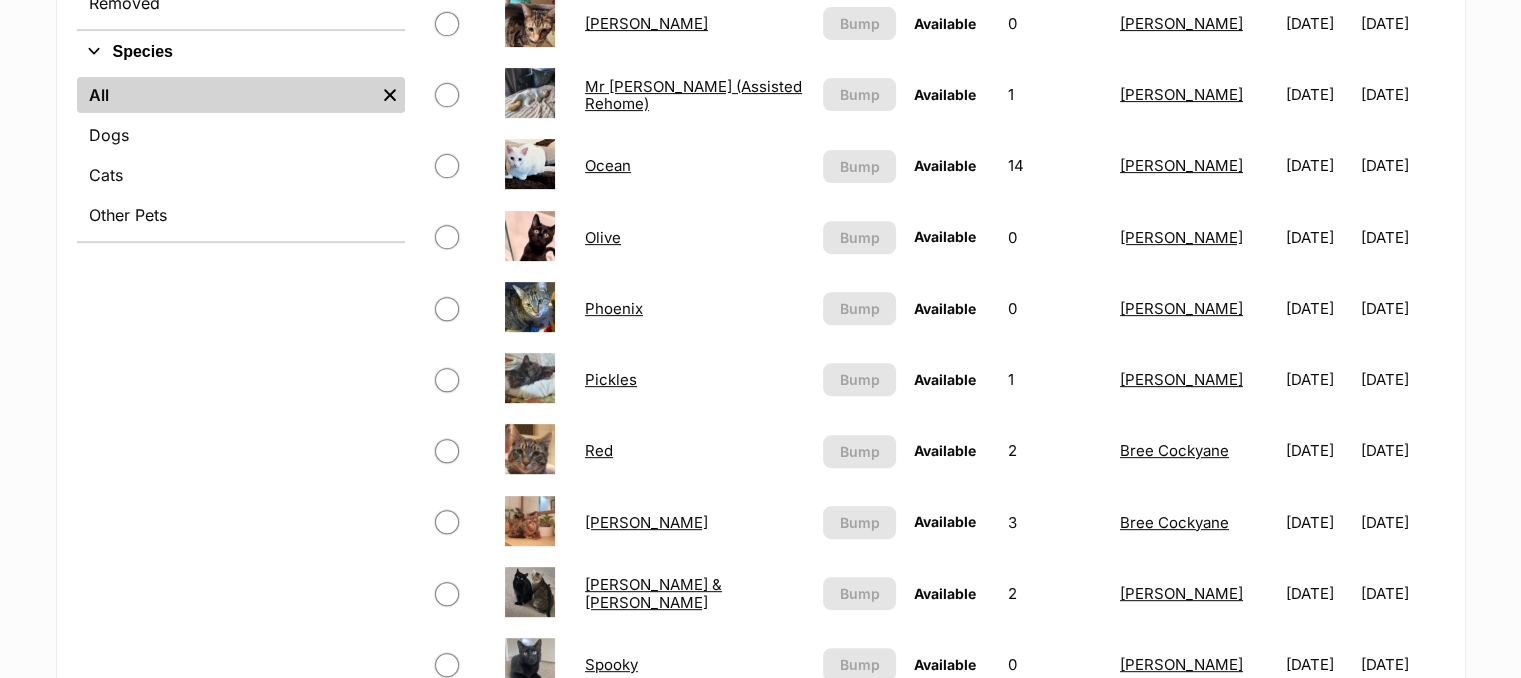 click on "Olive" at bounding box center [603, 237] 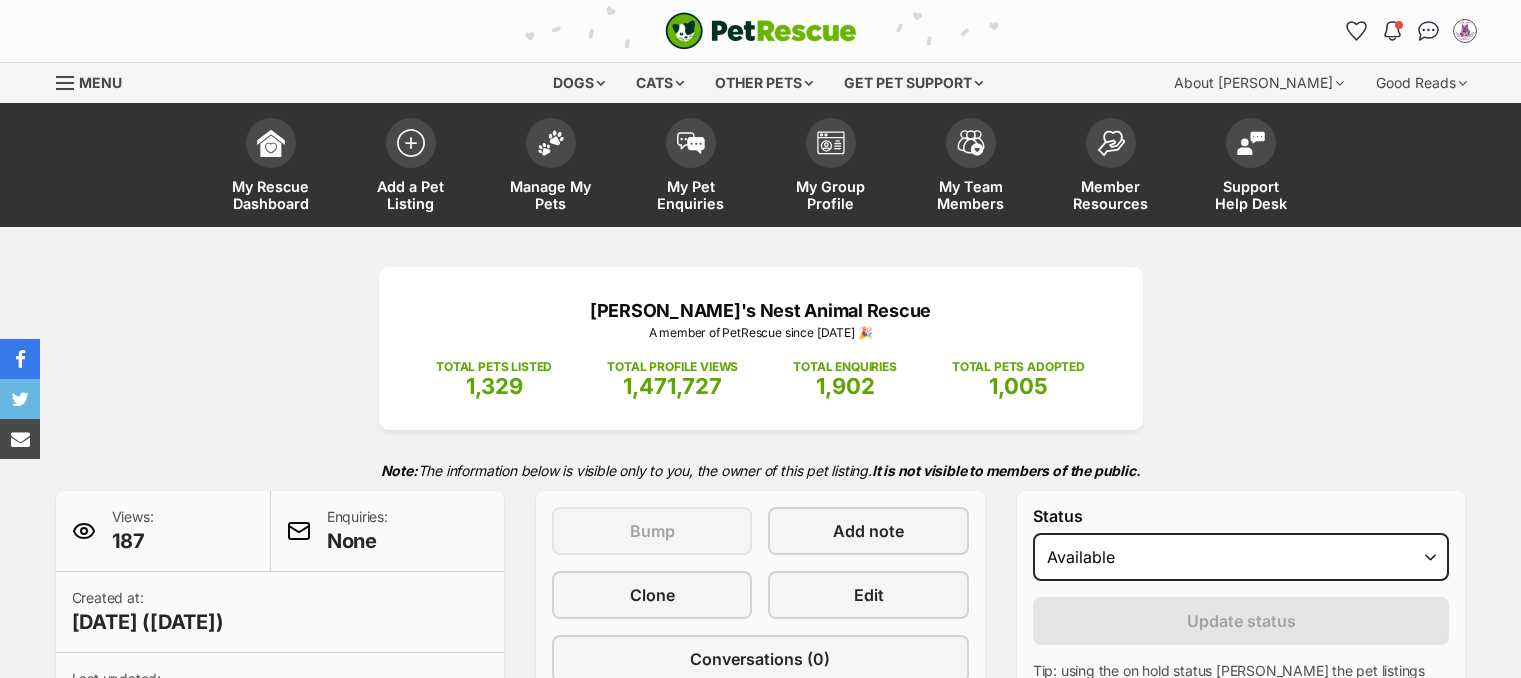 scroll, scrollTop: 0, scrollLeft: 0, axis: both 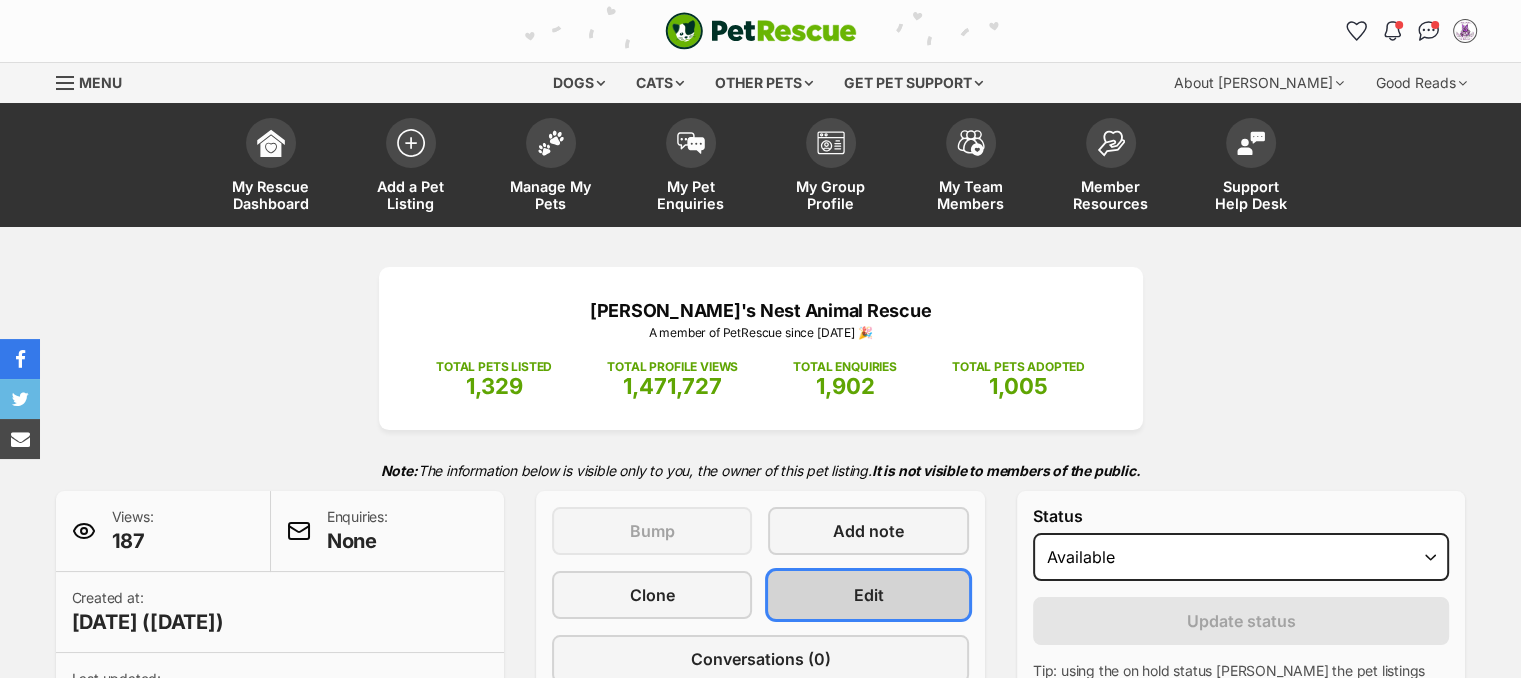 click on "Edit" at bounding box center [869, 595] 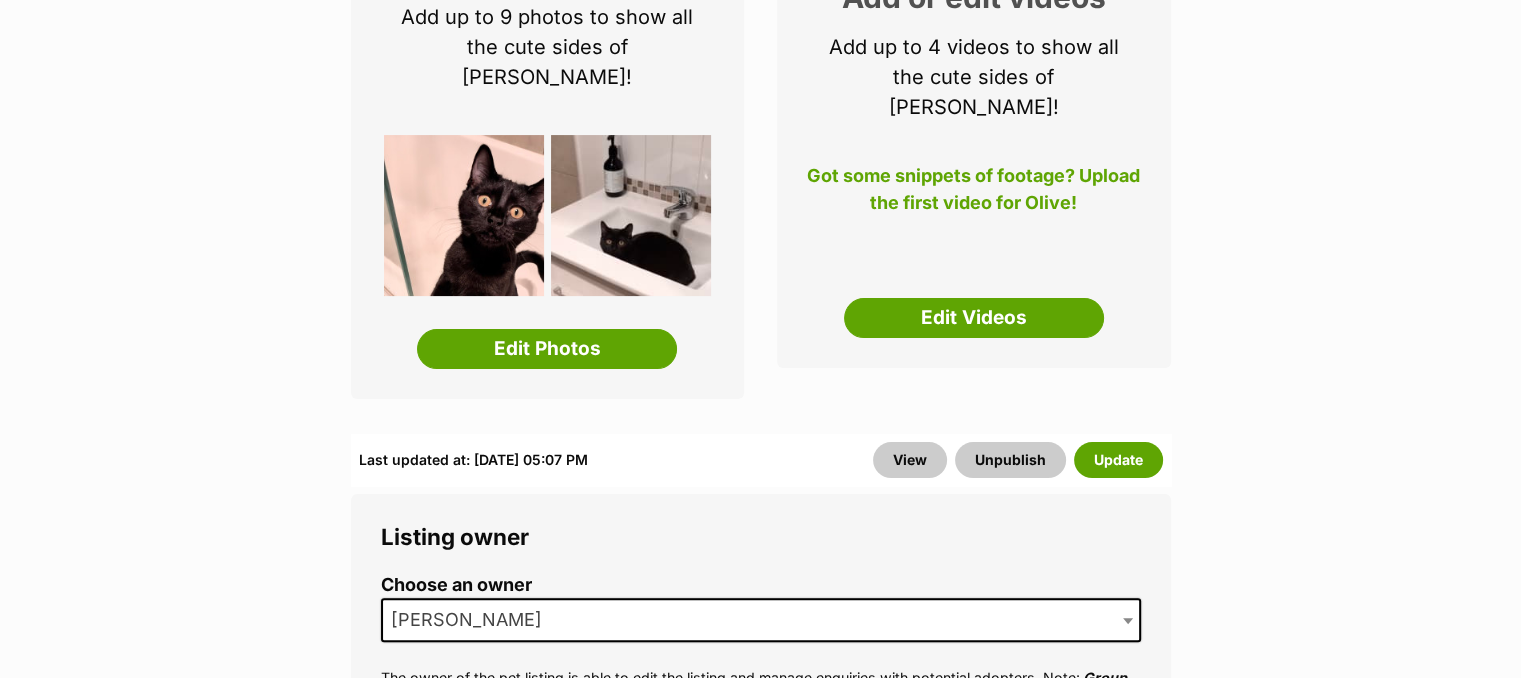scroll, scrollTop: 380, scrollLeft: 0, axis: vertical 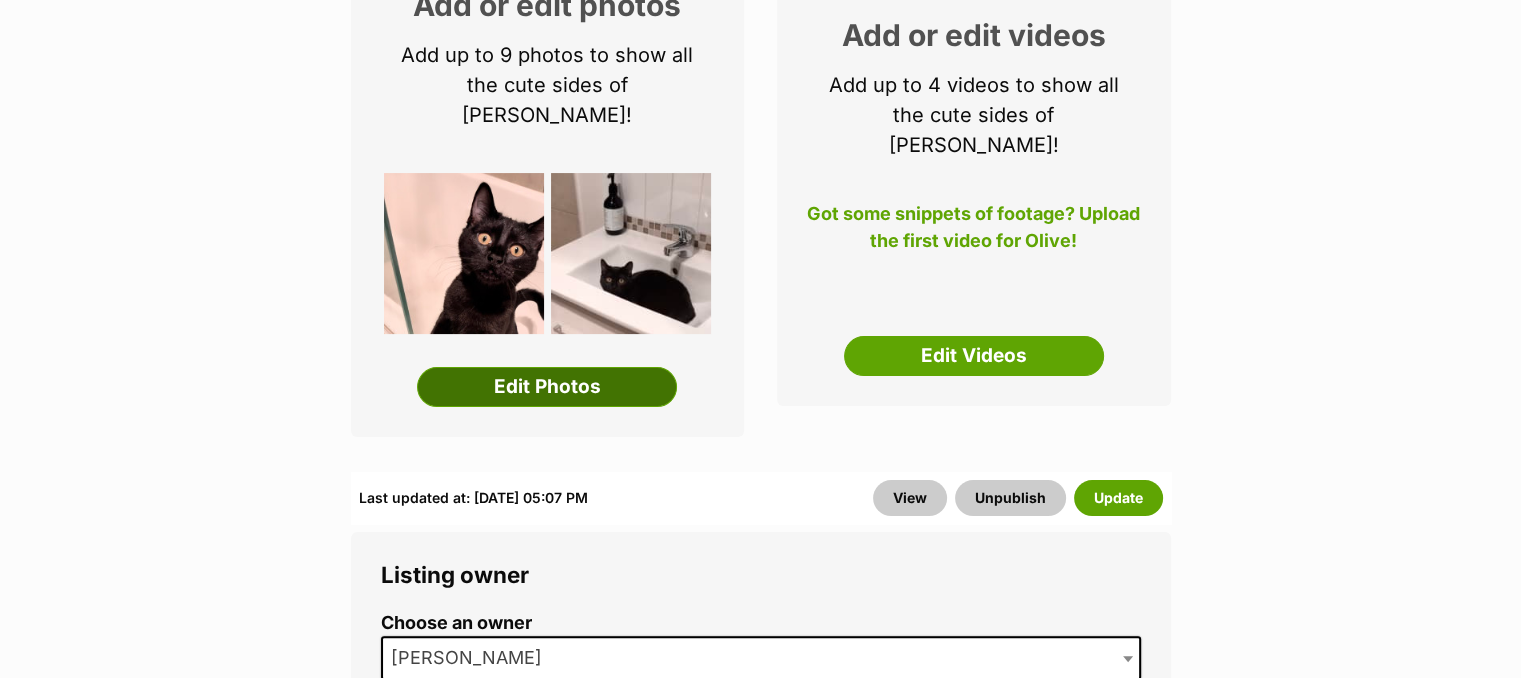 click on "Edit Photos" at bounding box center (547, 387) 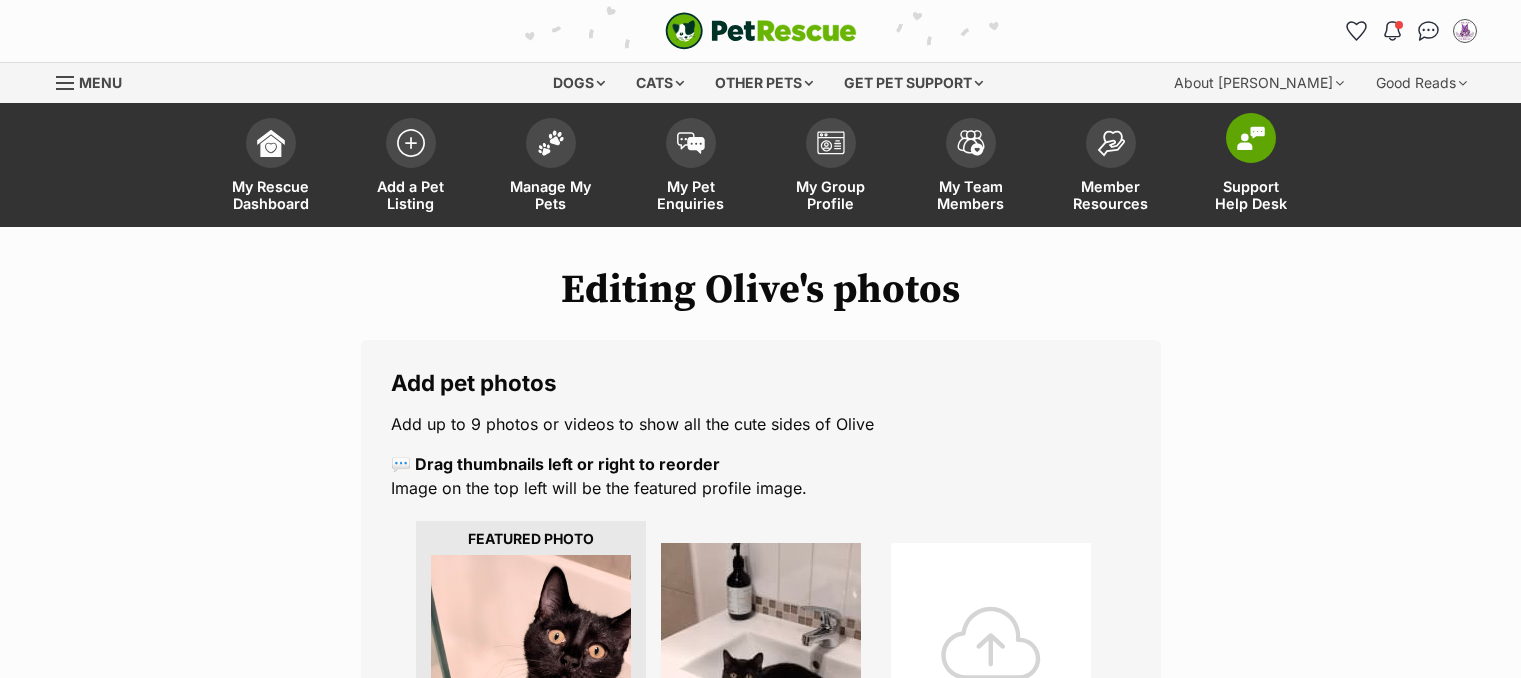 scroll, scrollTop: 0, scrollLeft: 0, axis: both 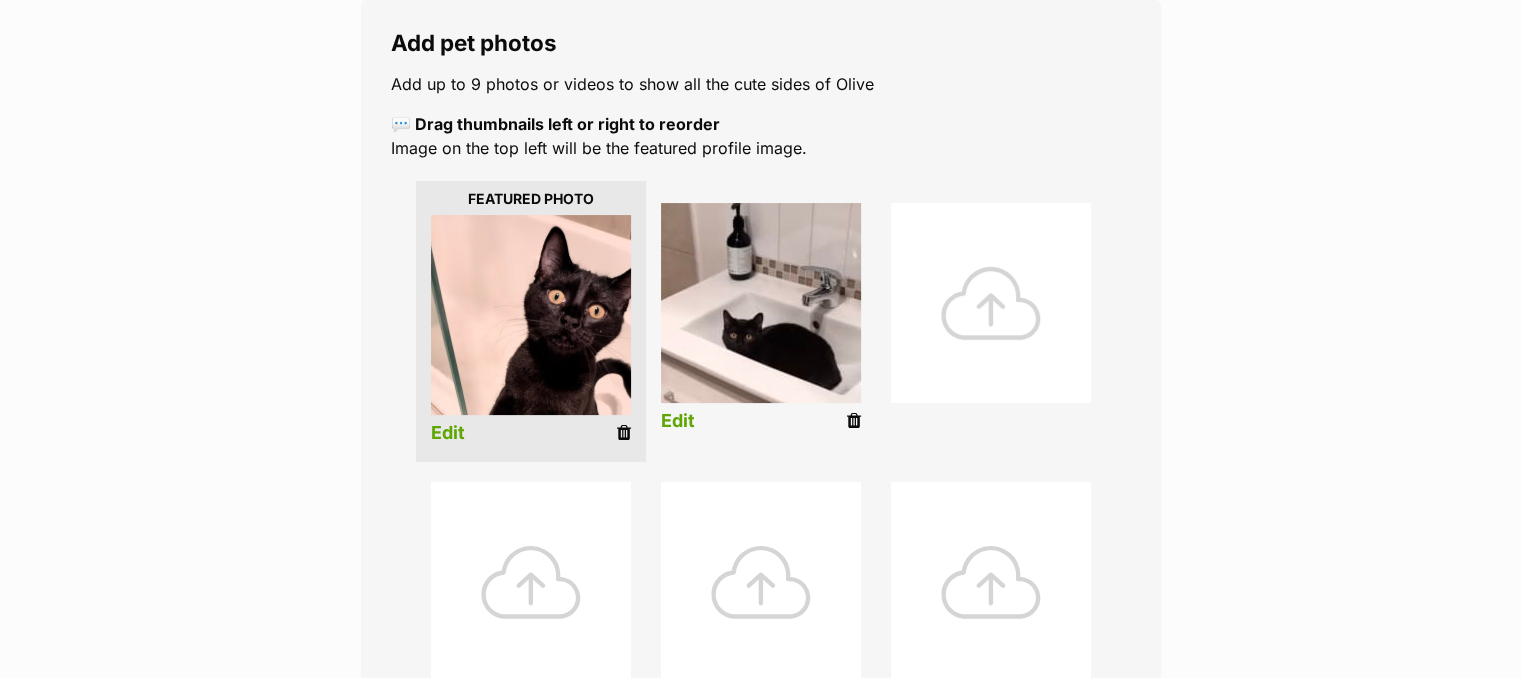 click at bounding box center [991, 303] 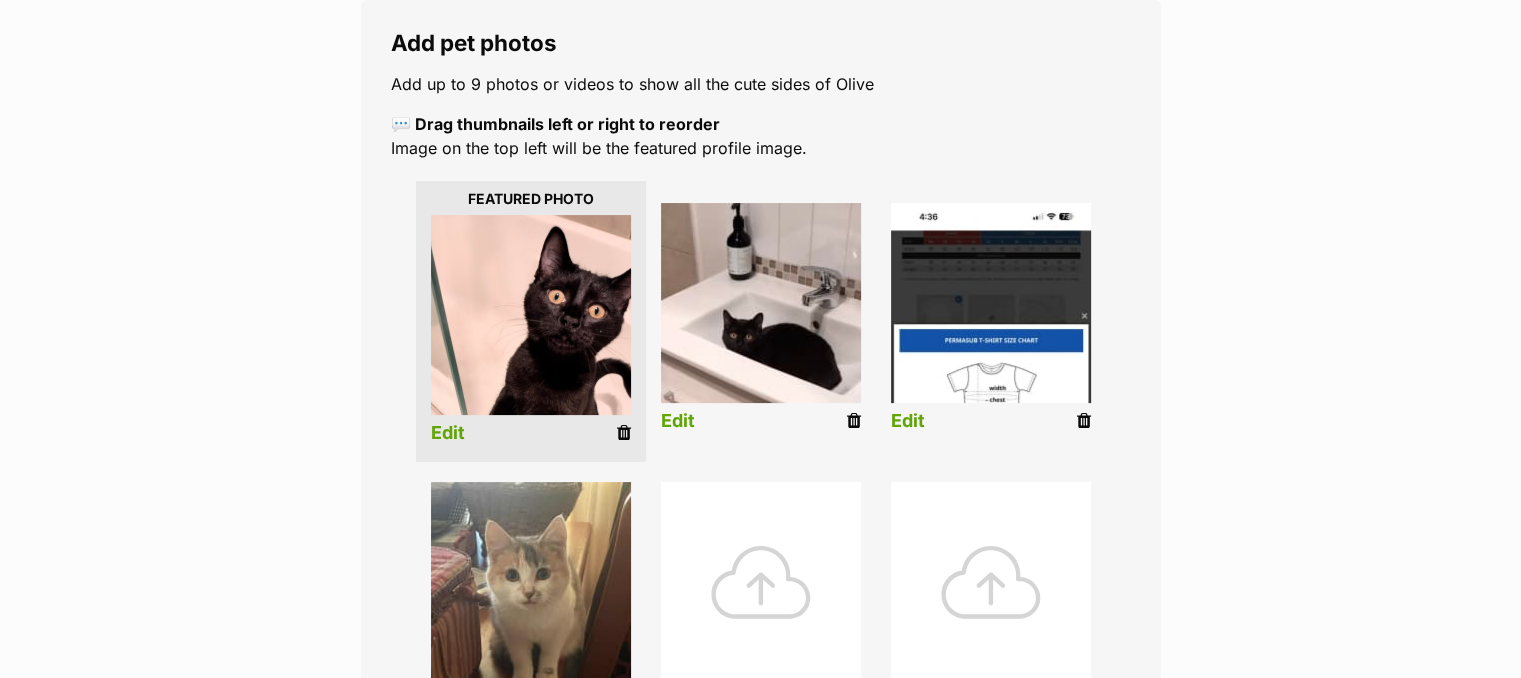 click at bounding box center [1084, 421] 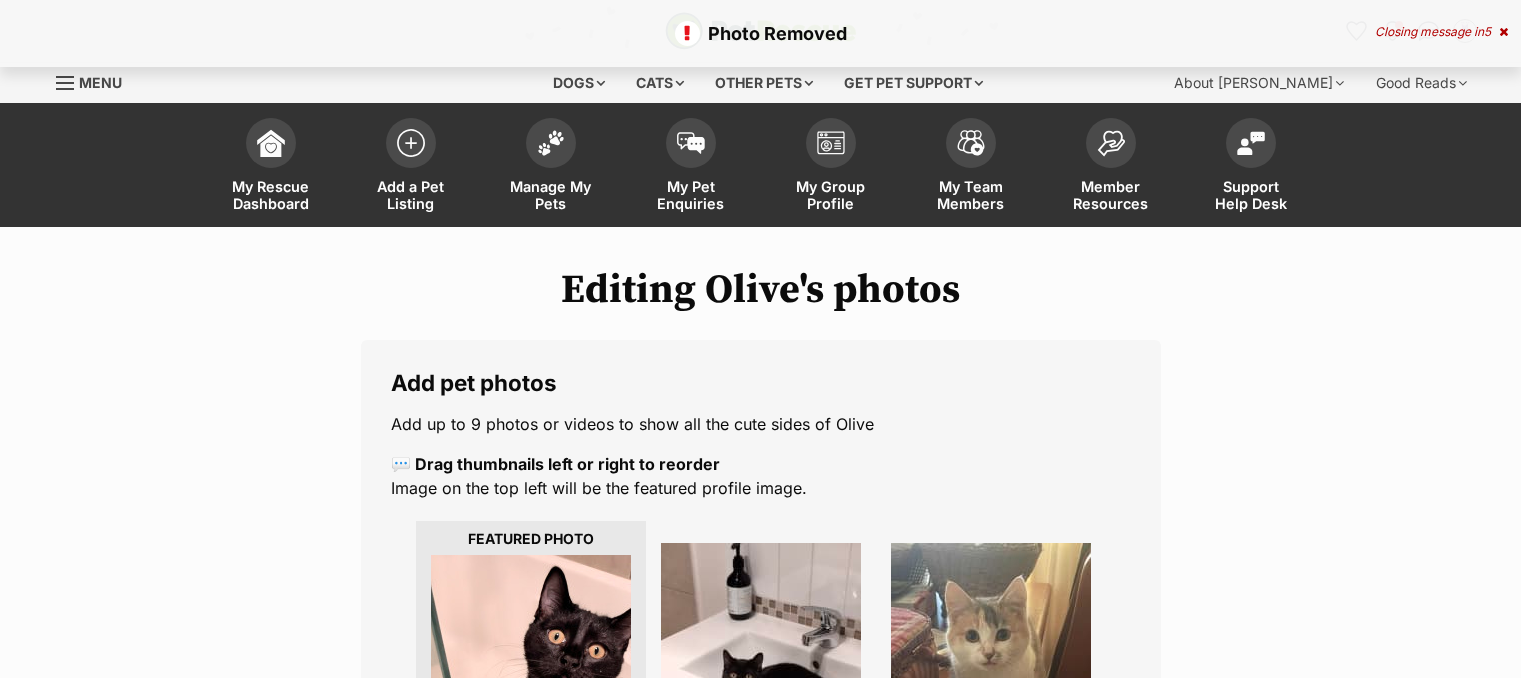 scroll, scrollTop: 0, scrollLeft: 0, axis: both 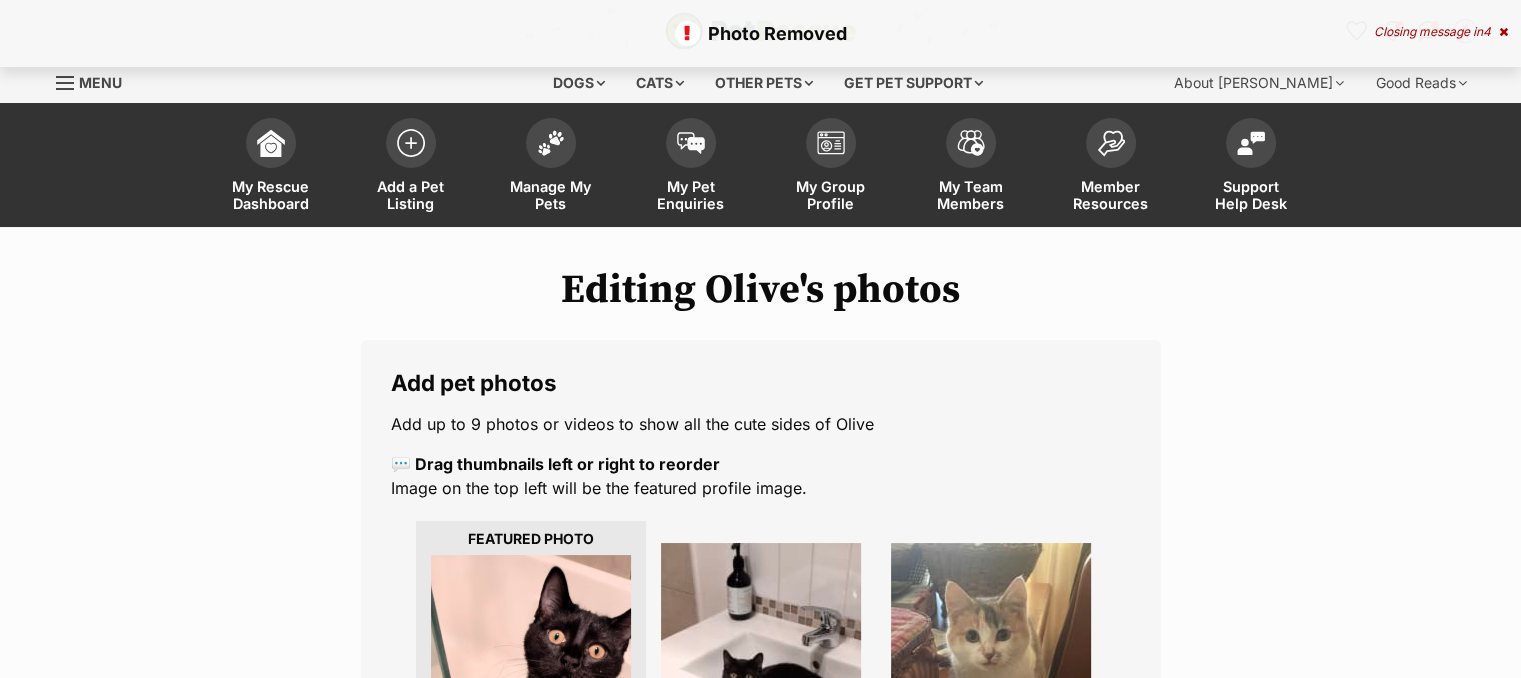 click on "My Rescue Dashboard
Add a Pet Listing
Manage My Pets
My Pet Enquiries
My Group Profile
My Team Members
Member Resources
Support Help Desk" at bounding box center (760, 165) 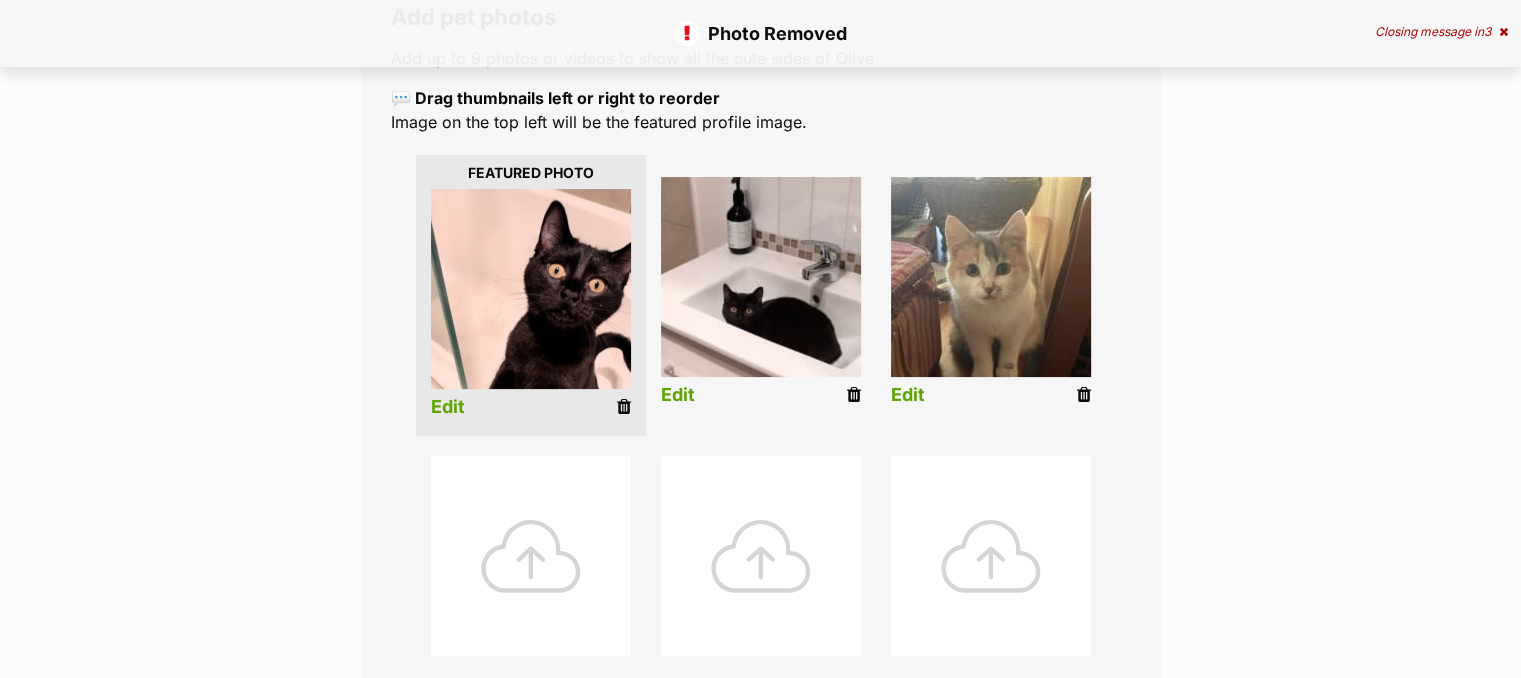 scroll, scrollTop: 386, scrollLeft: 0, axis: vertical 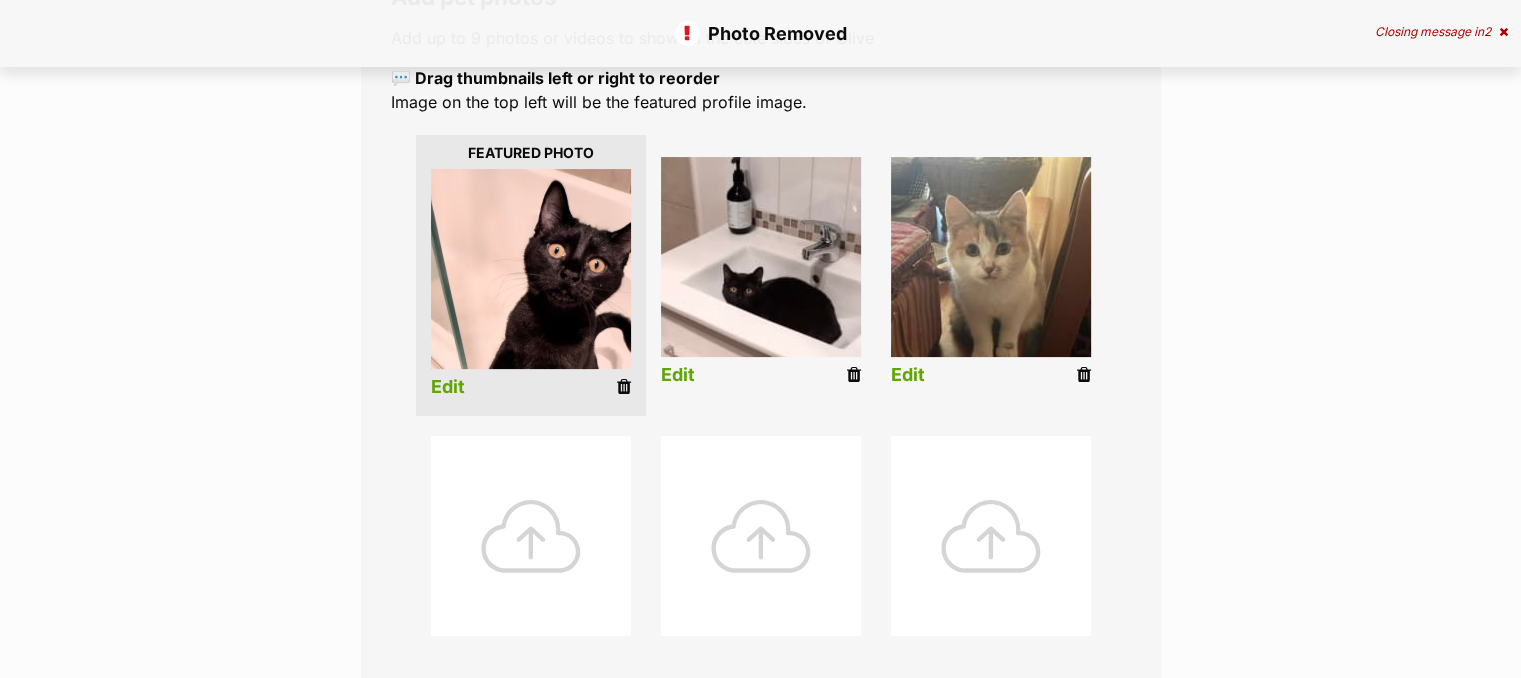 click at bounding box center [1084, 375] 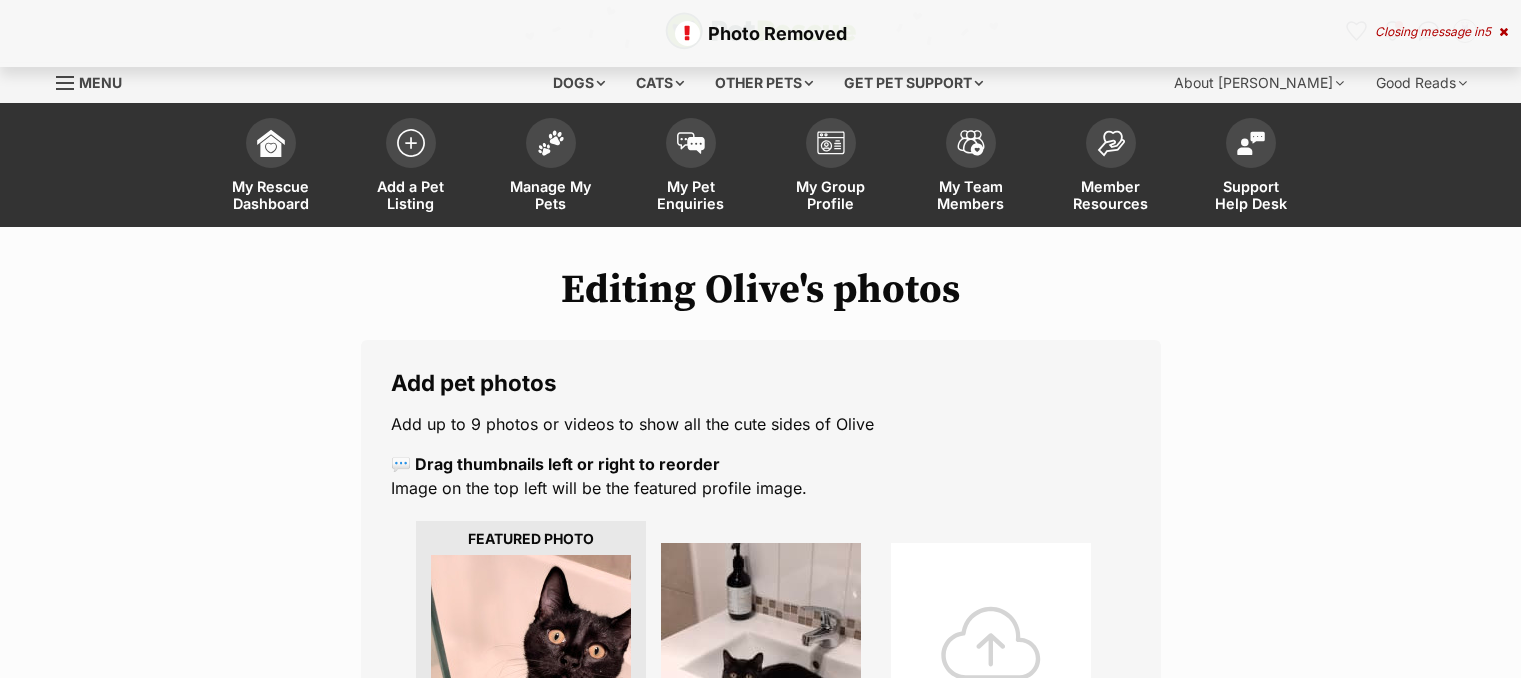 scroll, scrollTop: 0, scrollLeft: 0, axis: both 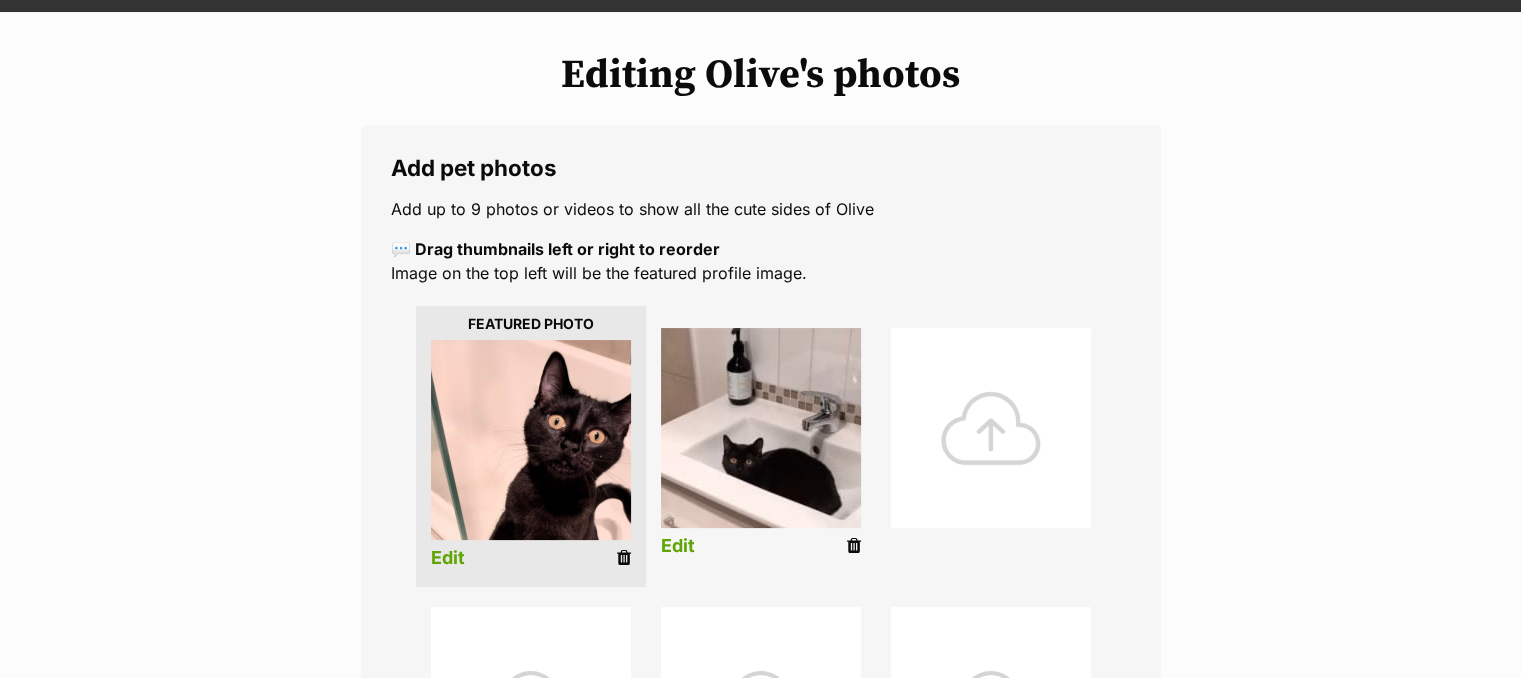 click at bounding box center (991, 428) 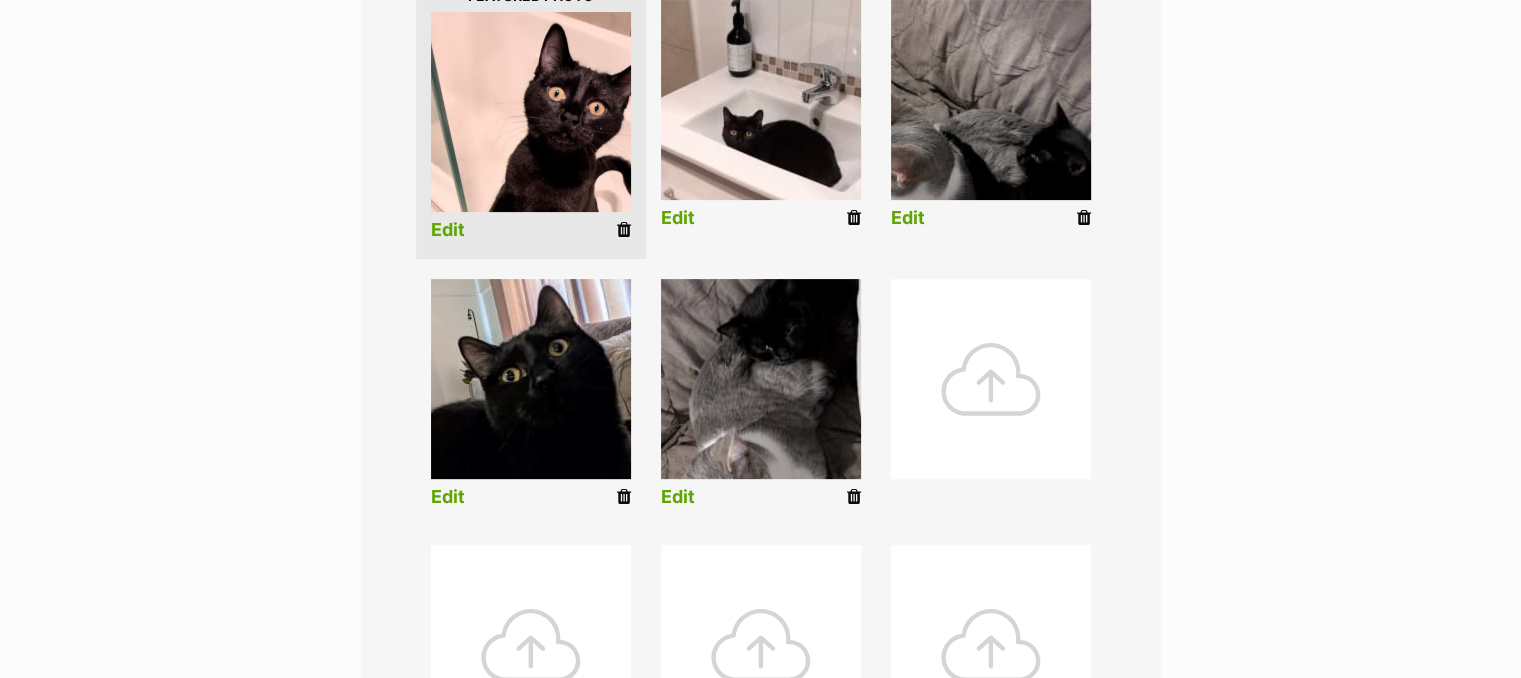 scroll, scrollTop: 559, scrollLeft: 0, axis: vertical 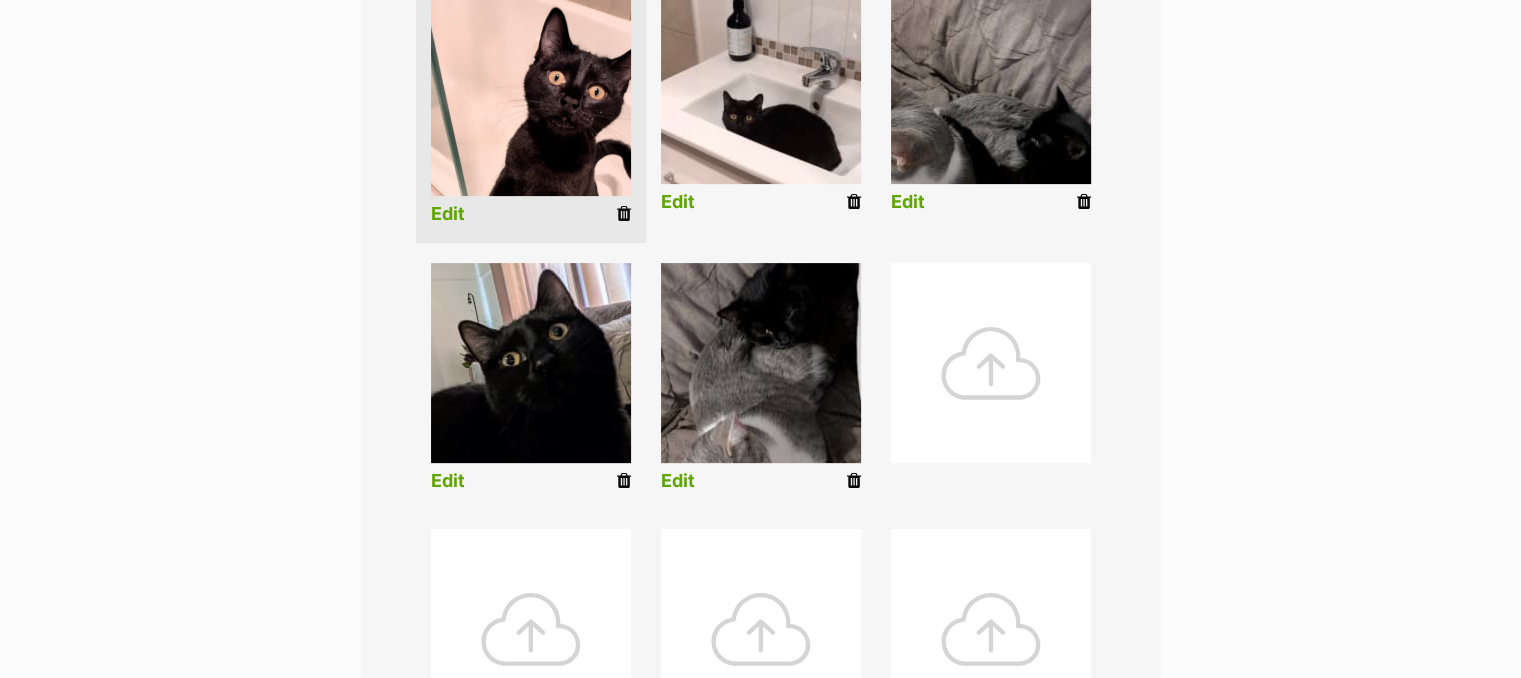 click on "Edit" at bounding box center [678, 481] 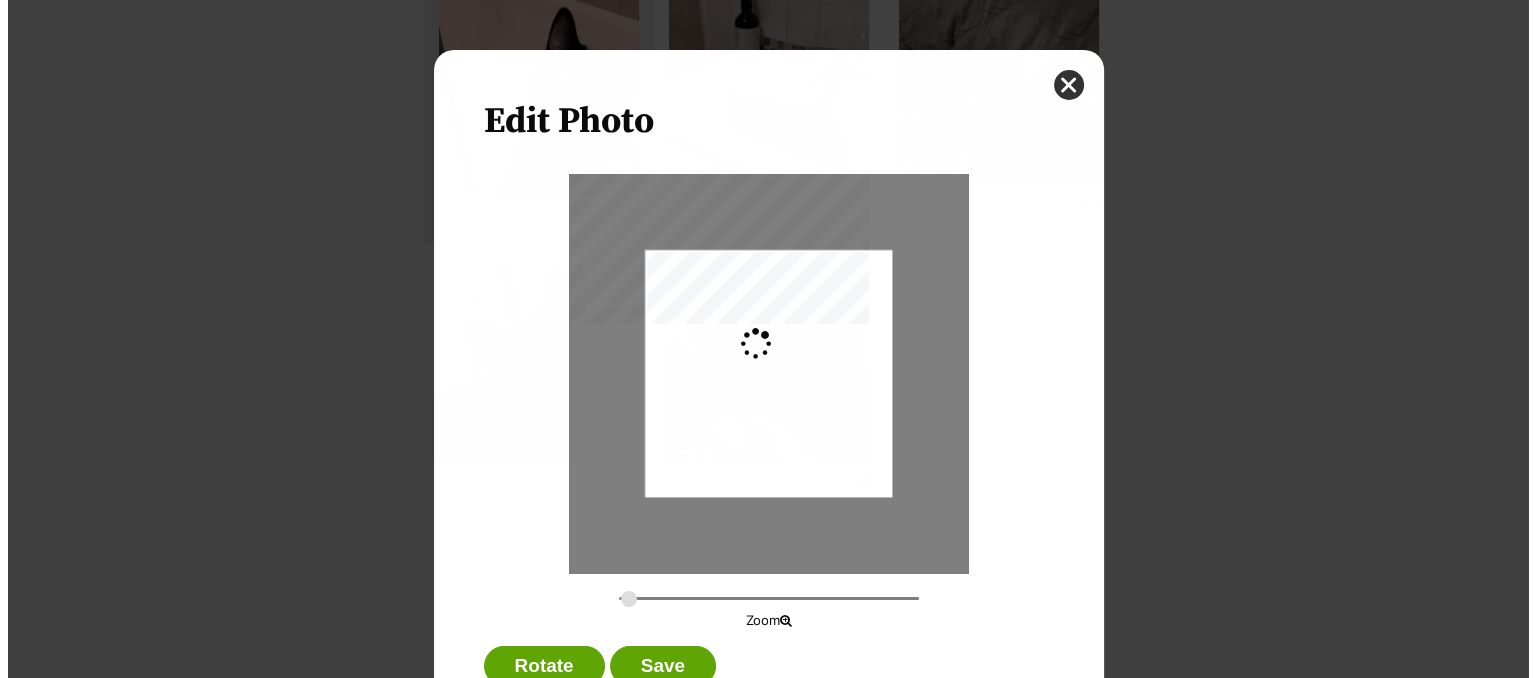 scroll, scrollTop: 0, scrollLeft: 0, axis: both 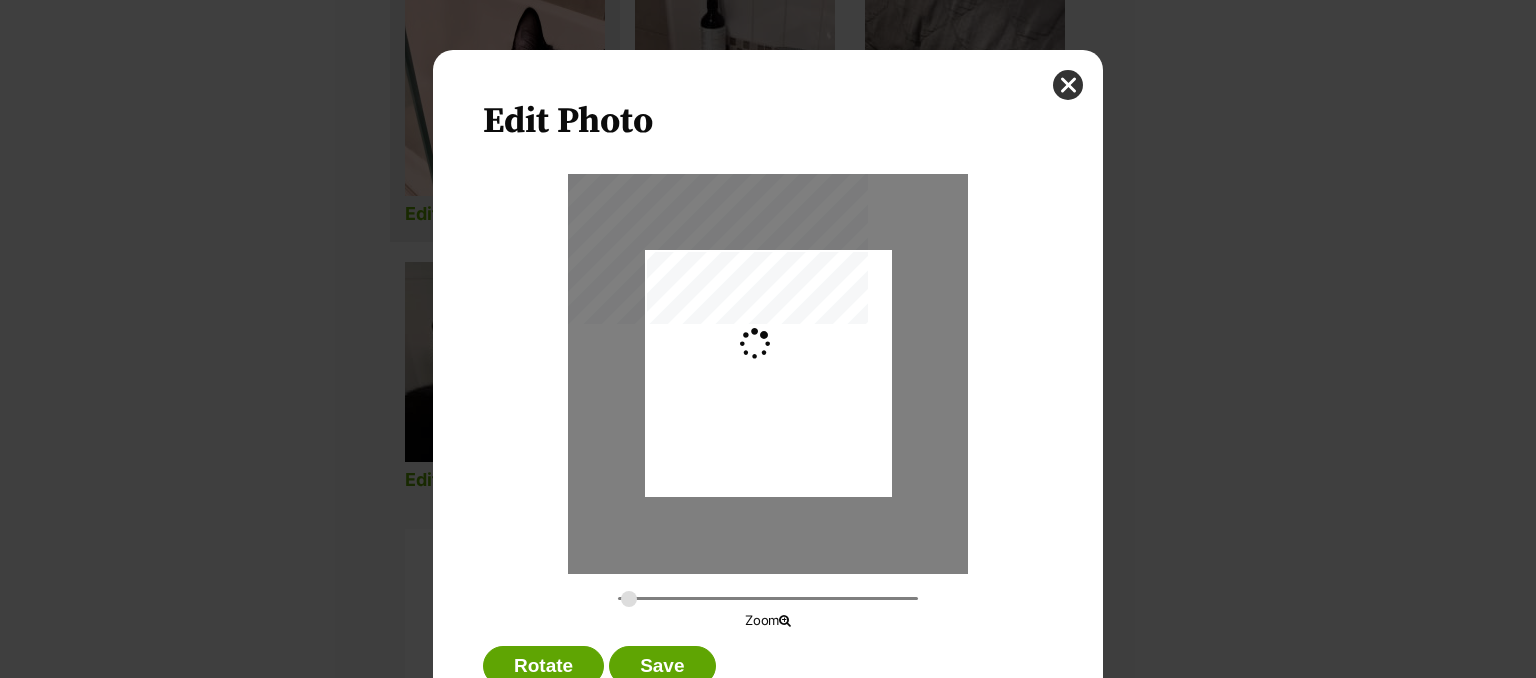 type on "0.2744" 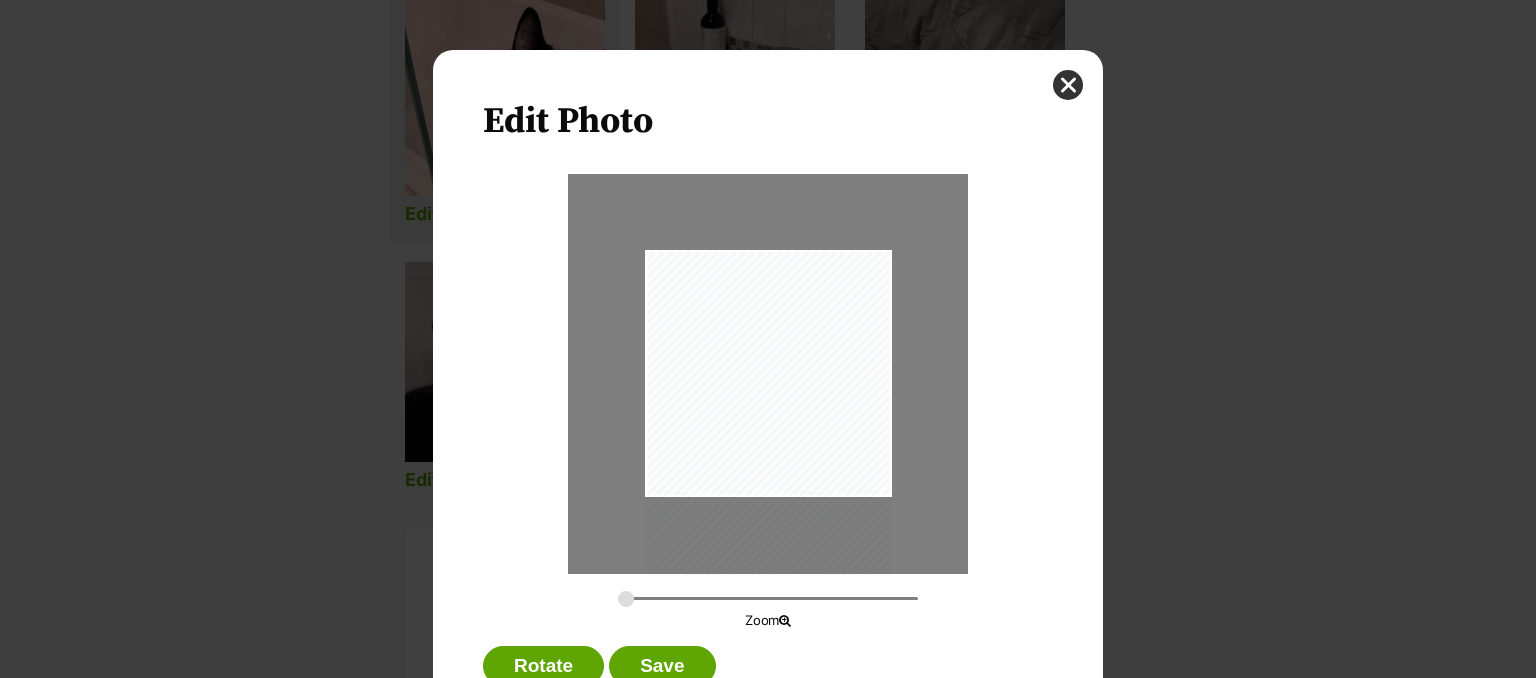 drag, startPoint x: 733, startPoint y: 411, endPoint x: 768, endPoint y: 506, distance: 101.24229 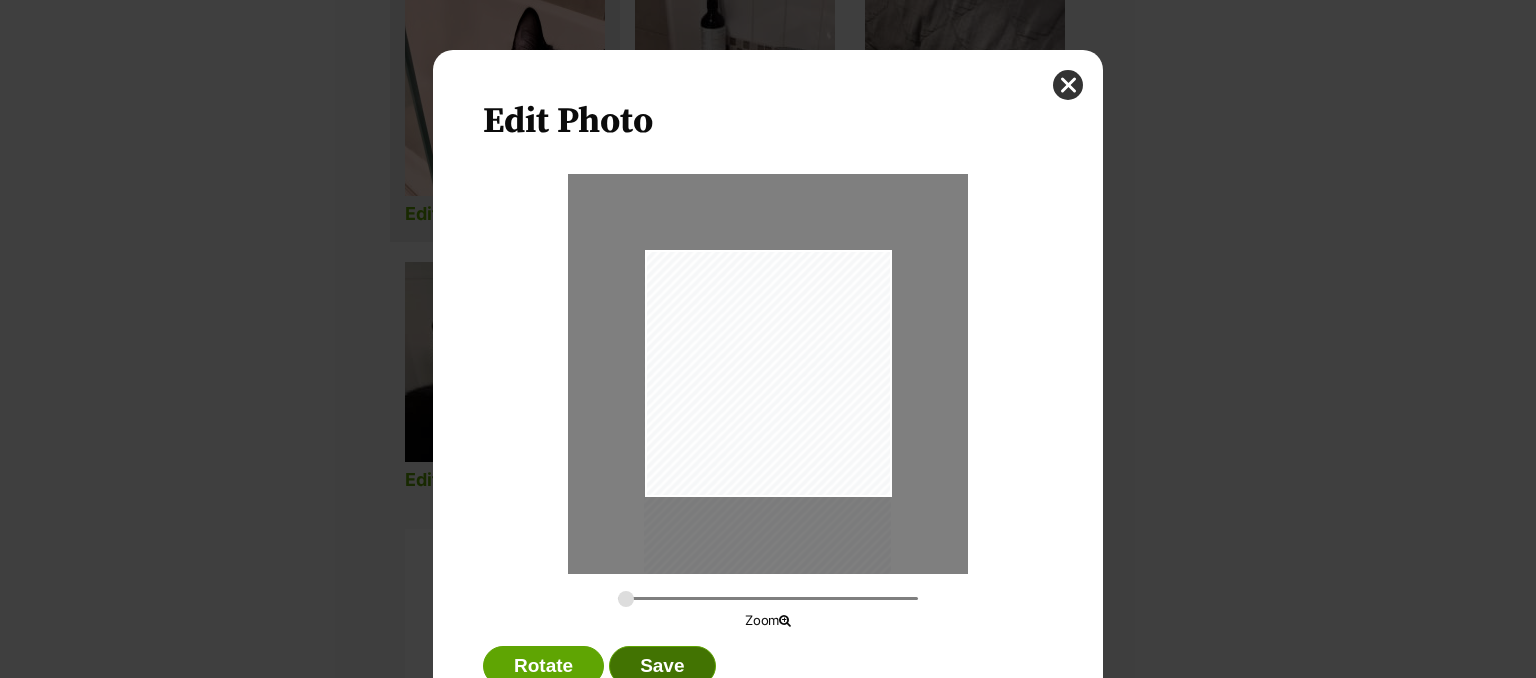 click on "Save" at bounding box center (662, 666) 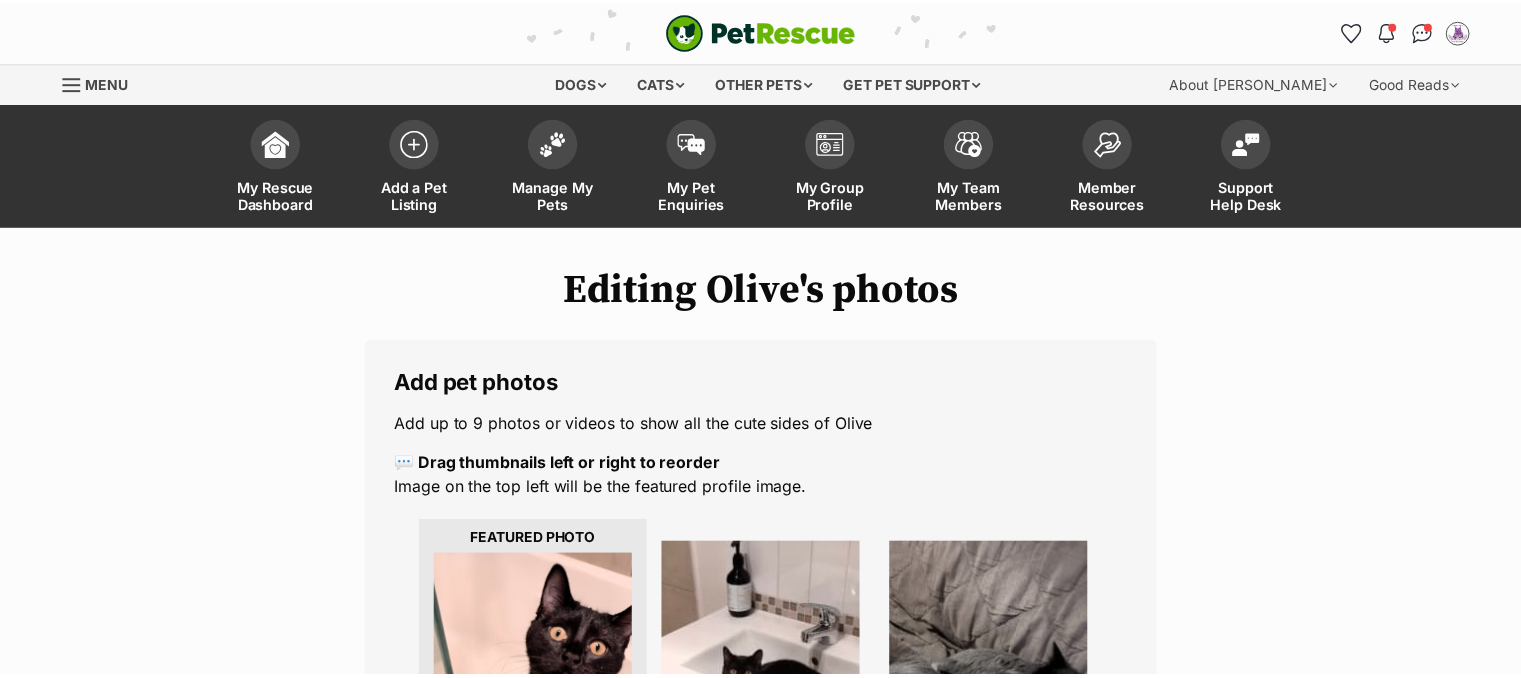 scroll, scrollTop: 559, scrollLeft: 0, axis: vertical 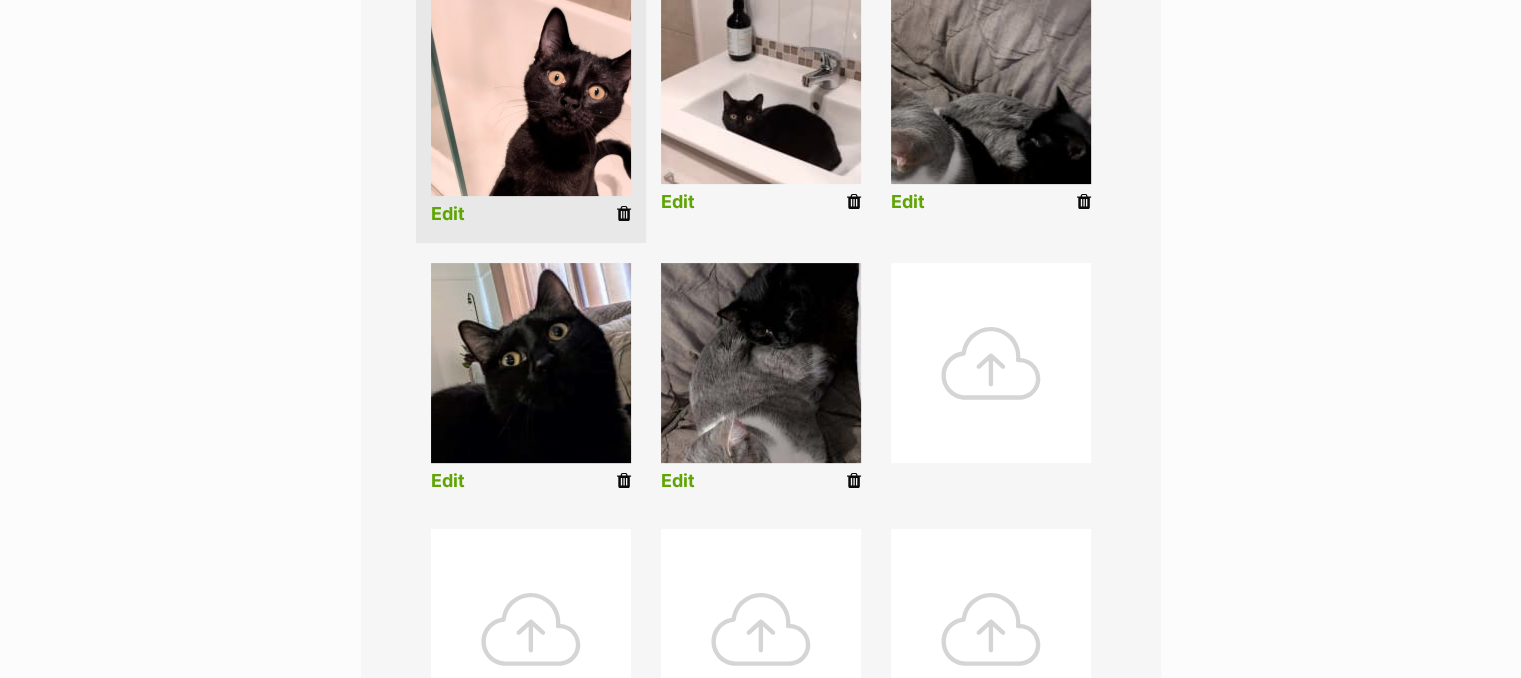 click on "Edit" at bounding box center [908, 202] 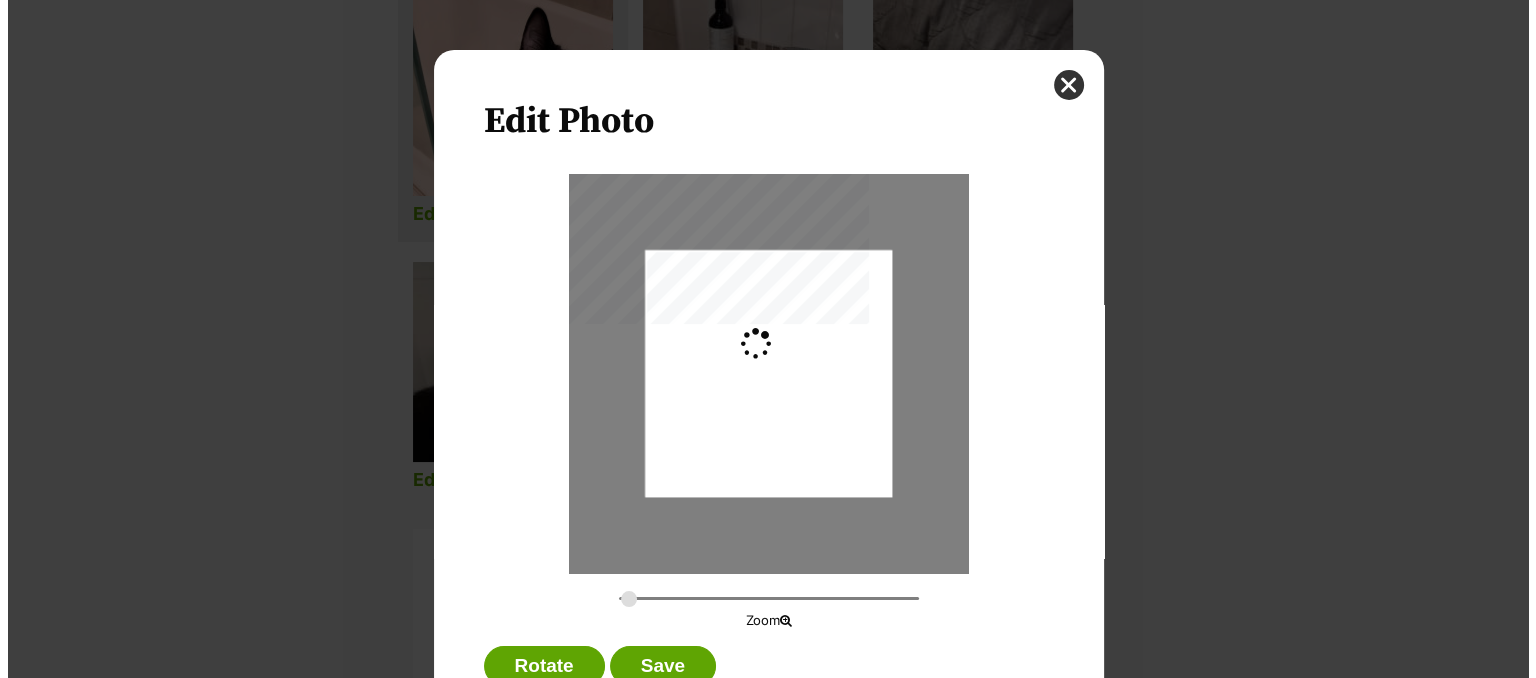 scroll, scrollTop: 0, scrollLeft: 0, axis: both 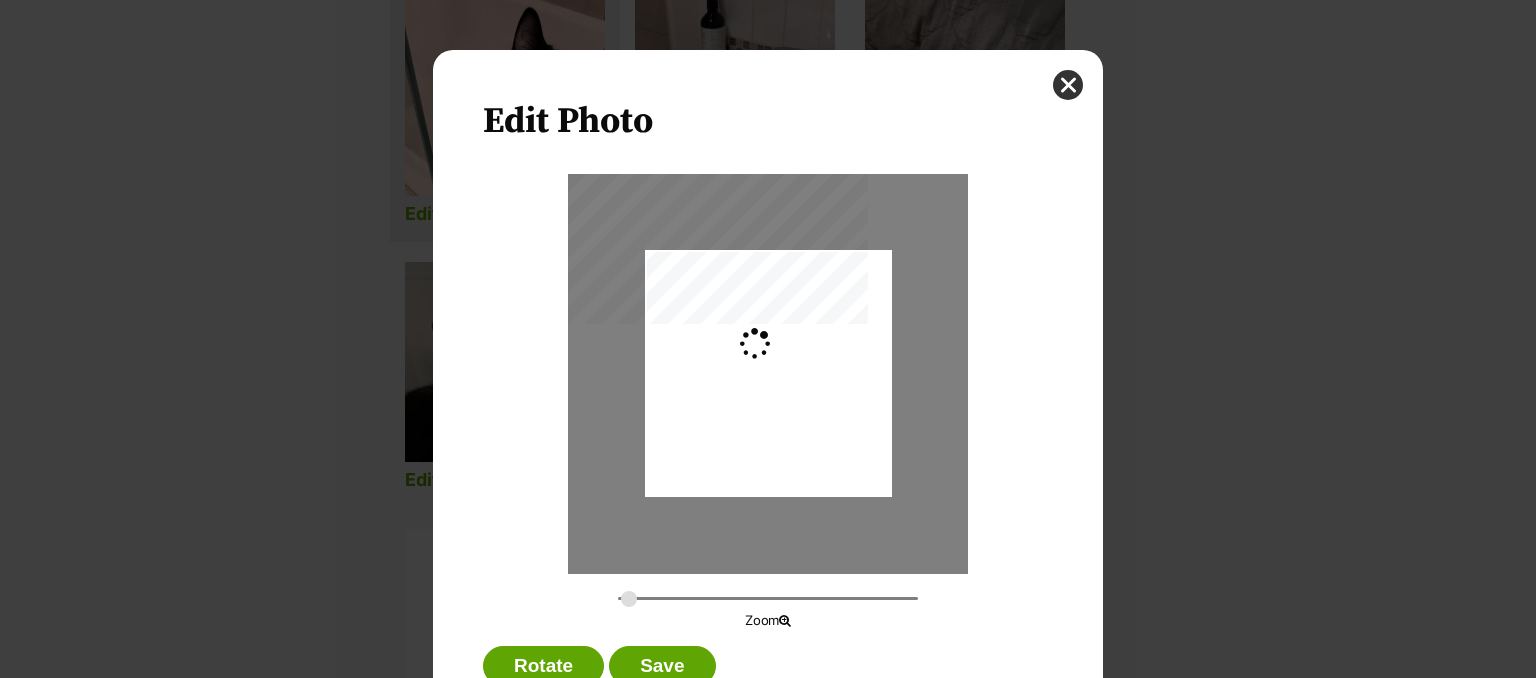 type on "0.2744" 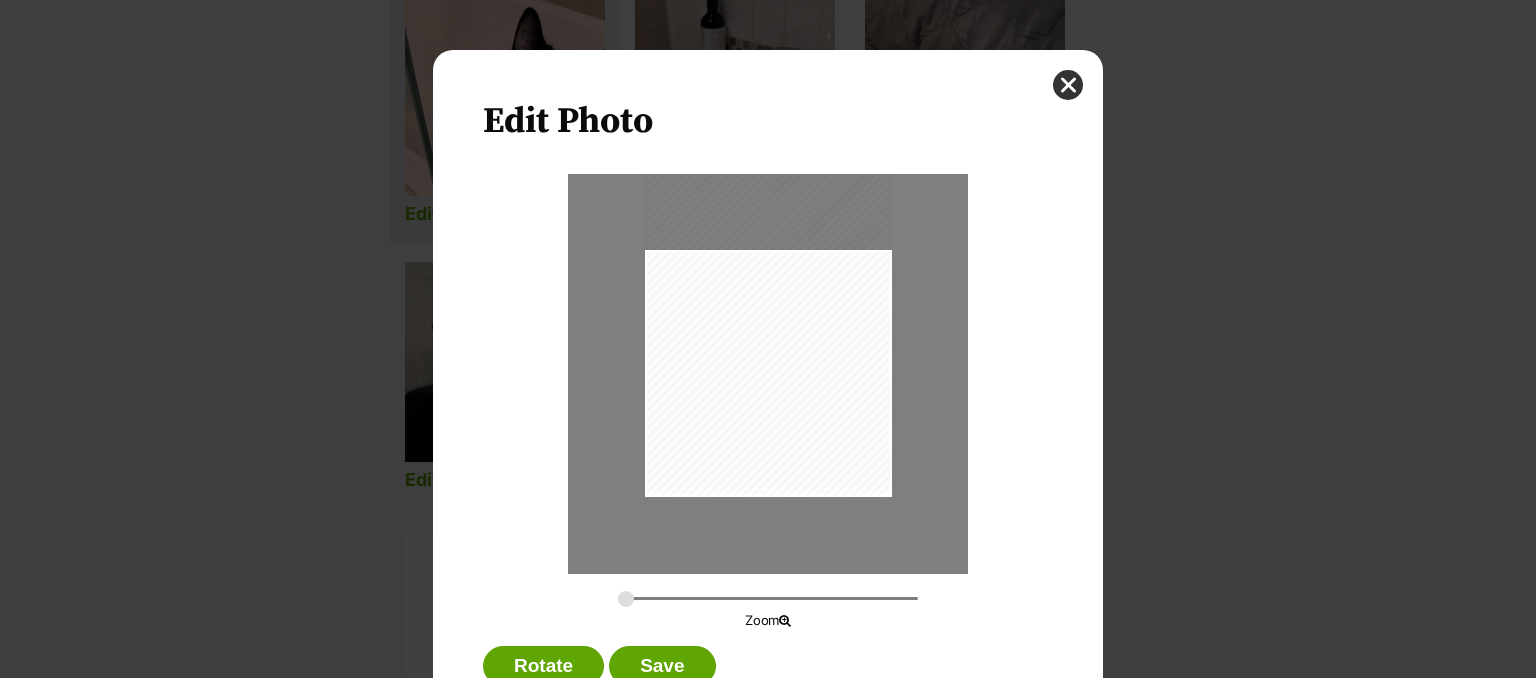drag, startPoint x: 832, startPoint y: 388, endPoint x: 836, endPoint y: 301, distance: 87.0919 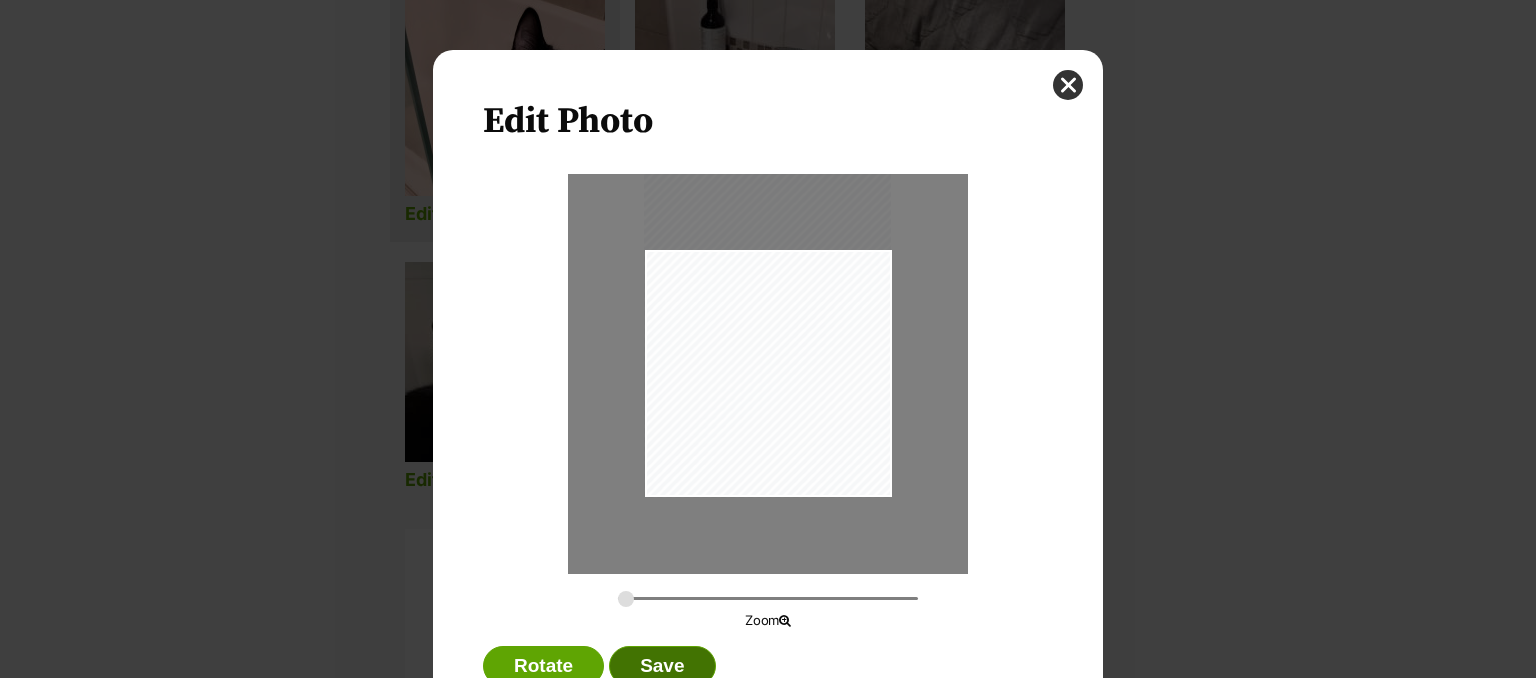 click on "Save" at bounding box center (662, 666) 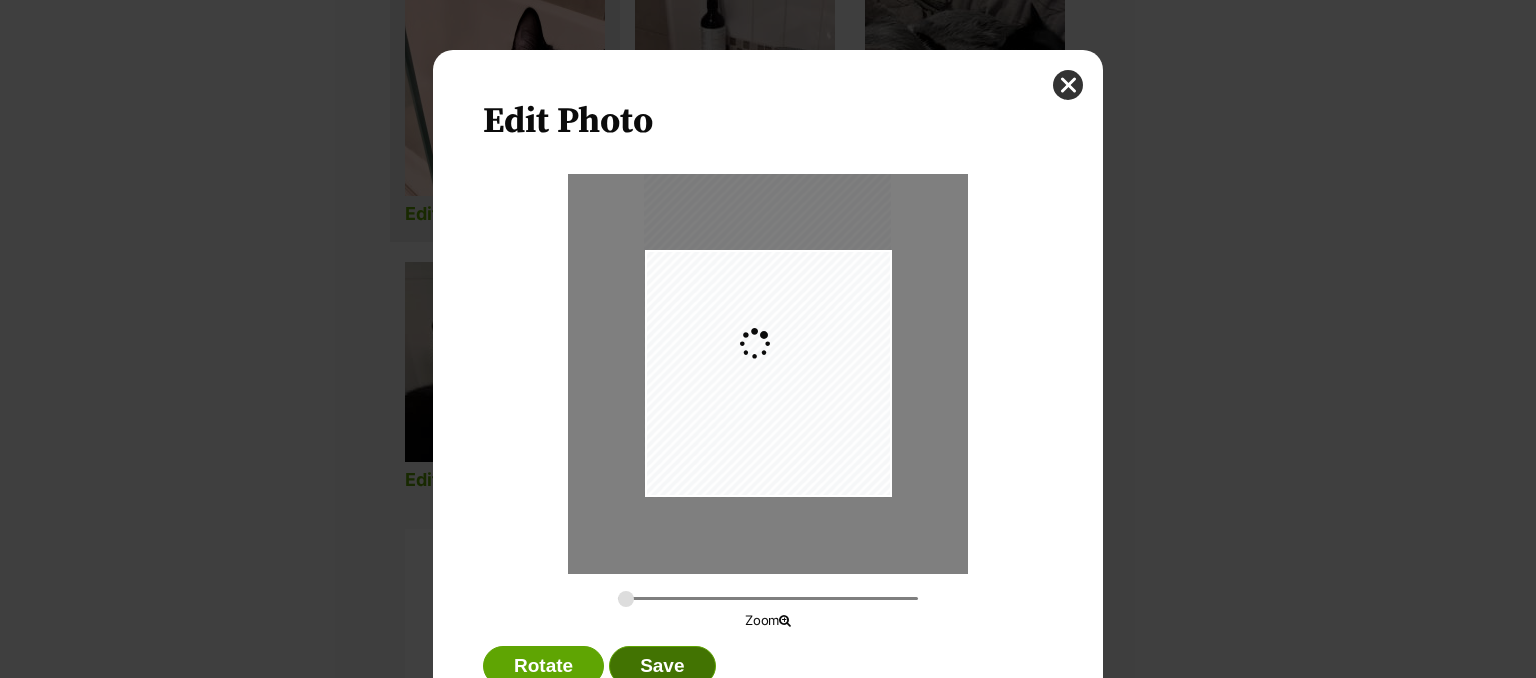 click on "Save" at bounding box center (662, 666) 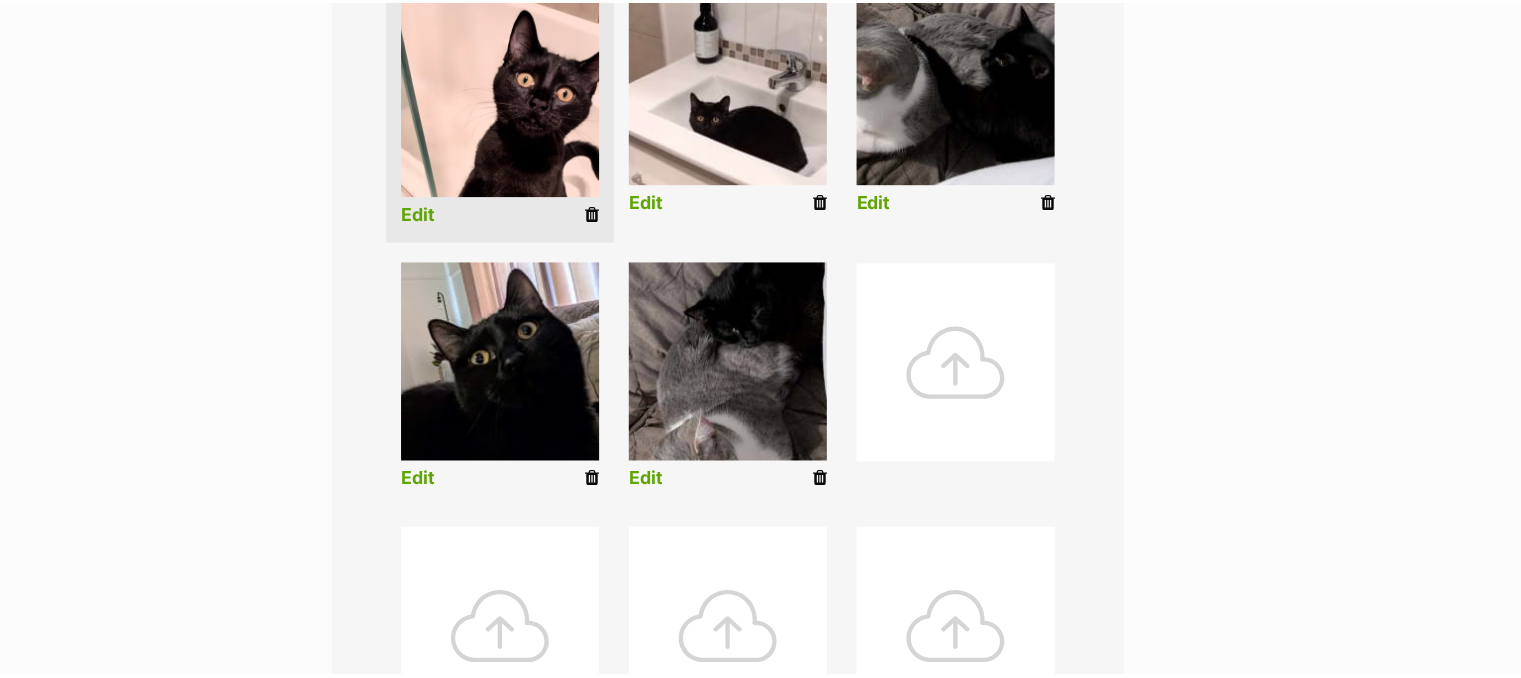 scroll, scrollTop: 559, scrollLeft: 0, axis: vertical 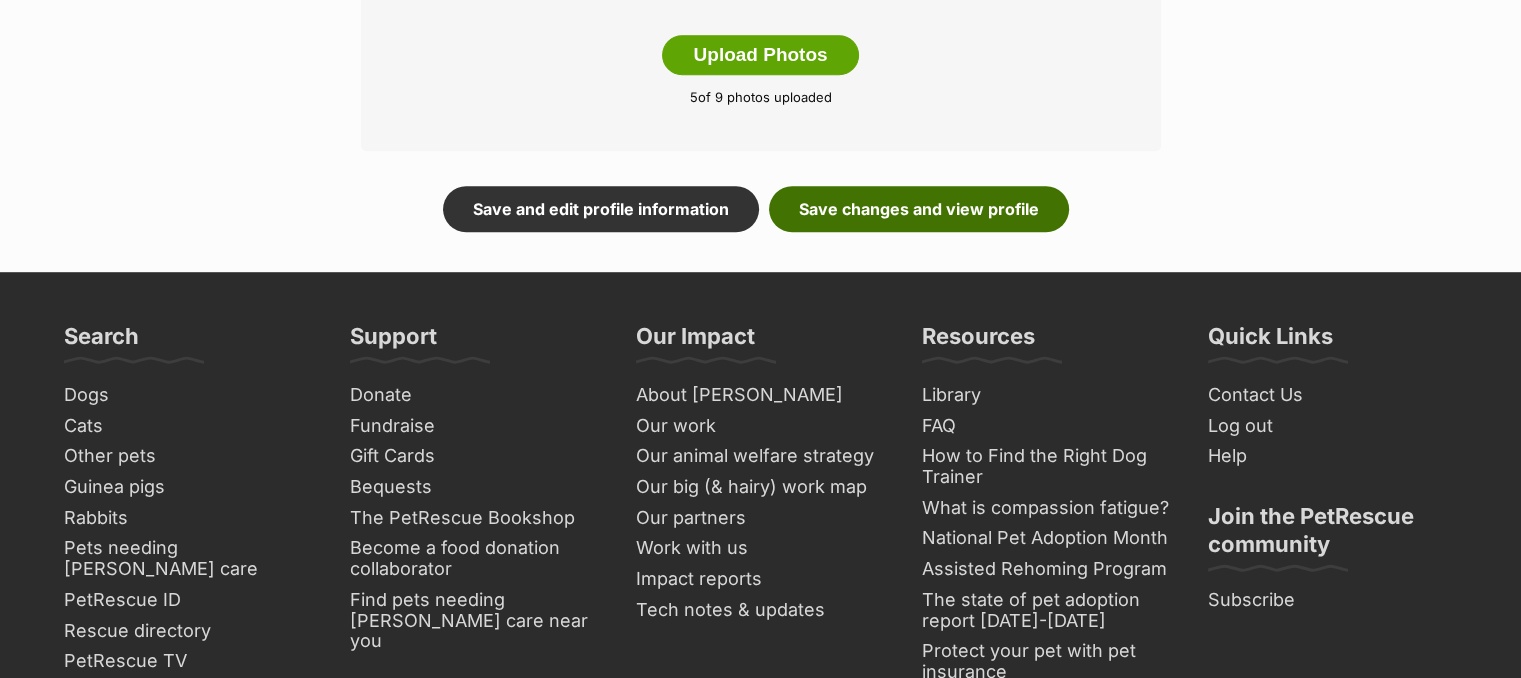 click on "Save changes and view profile" at bounding box center (919, 209) 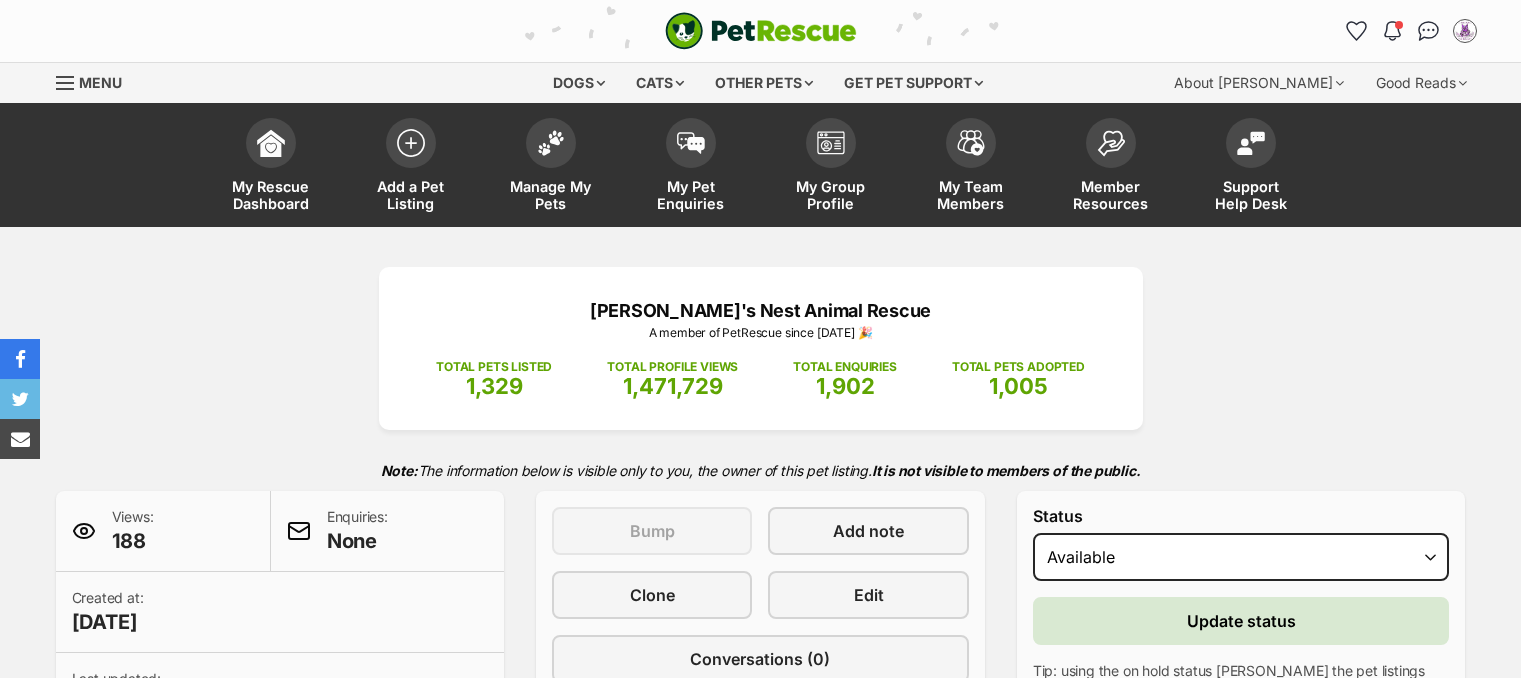 scroll, scrollTop: 0, scrollLeft: 0, axis: both 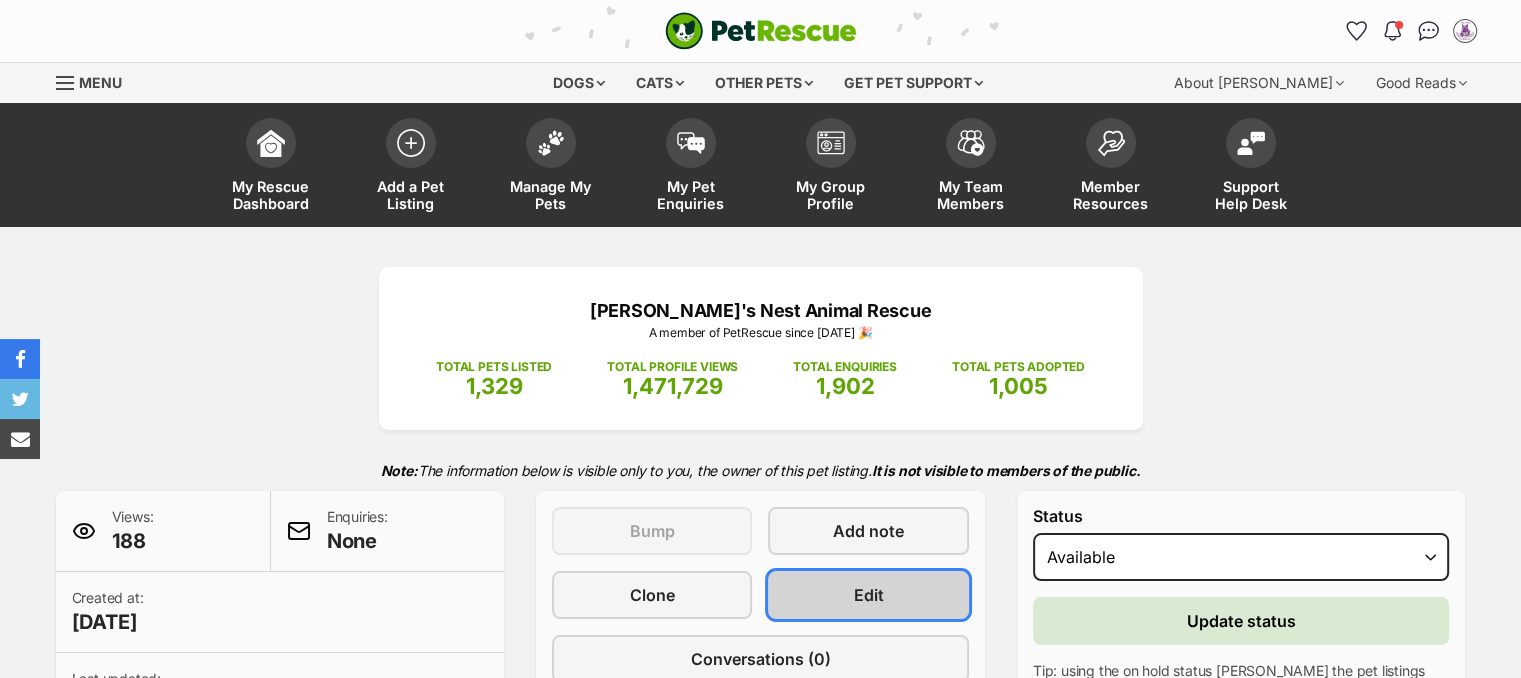 click on "Edit" at bounding box center [868, 595] 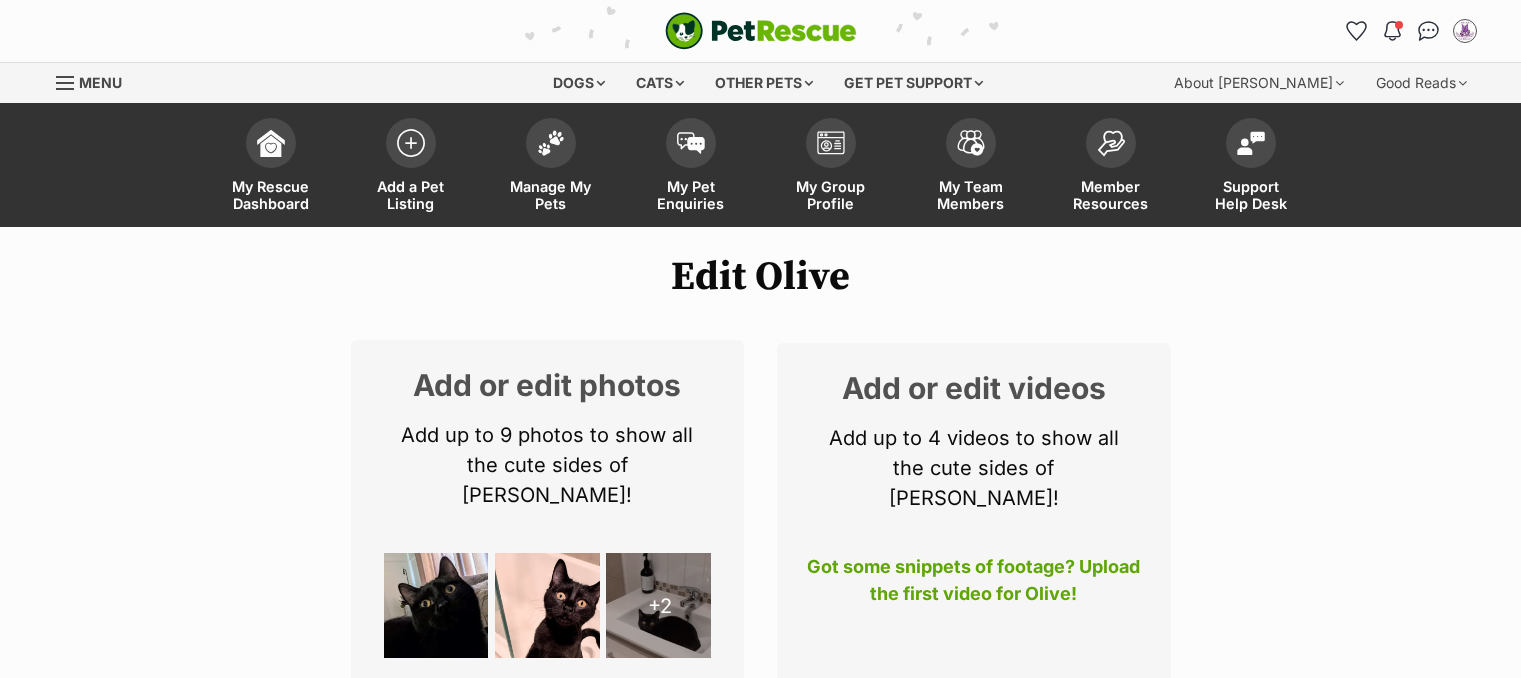 scroll, scrollTop: 0, scrollLeft: 0, axis: both 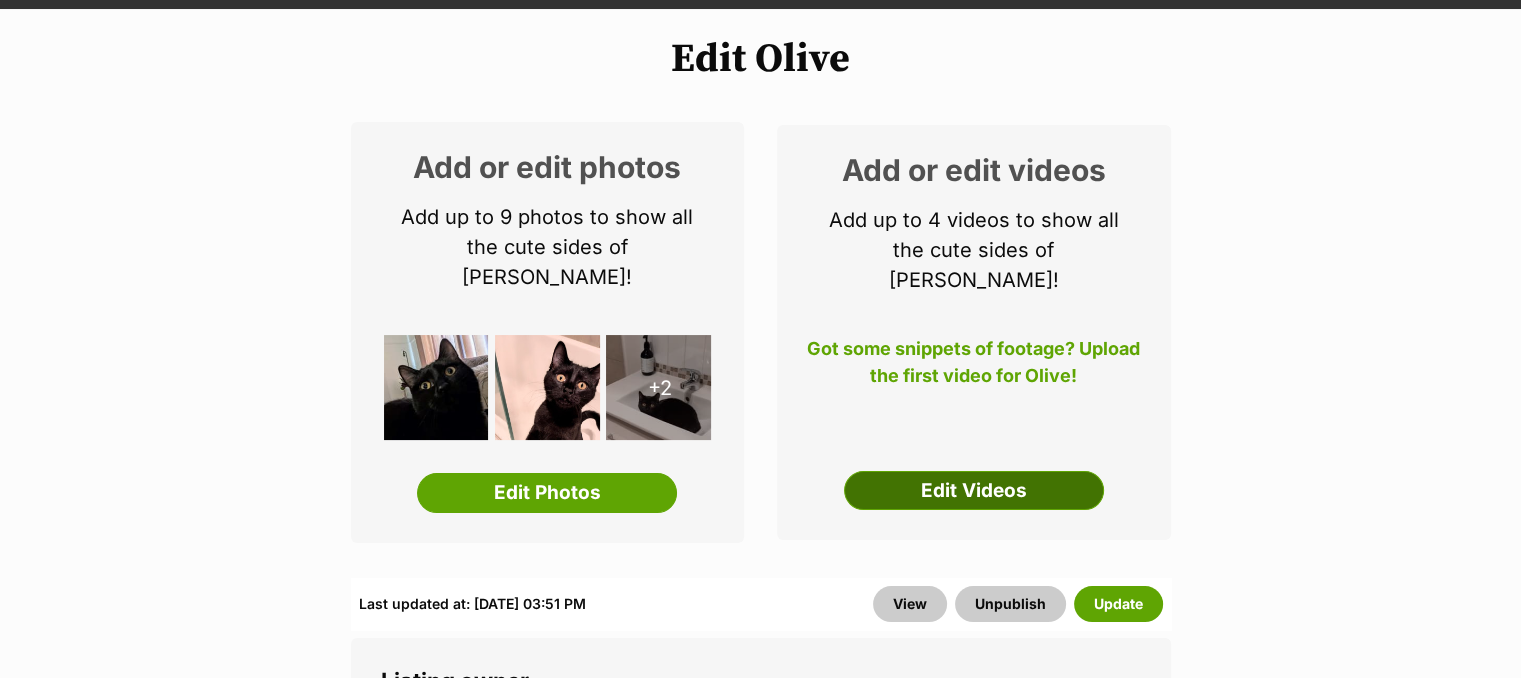 click on "Edit Videos" at bounding box center (974, 491) 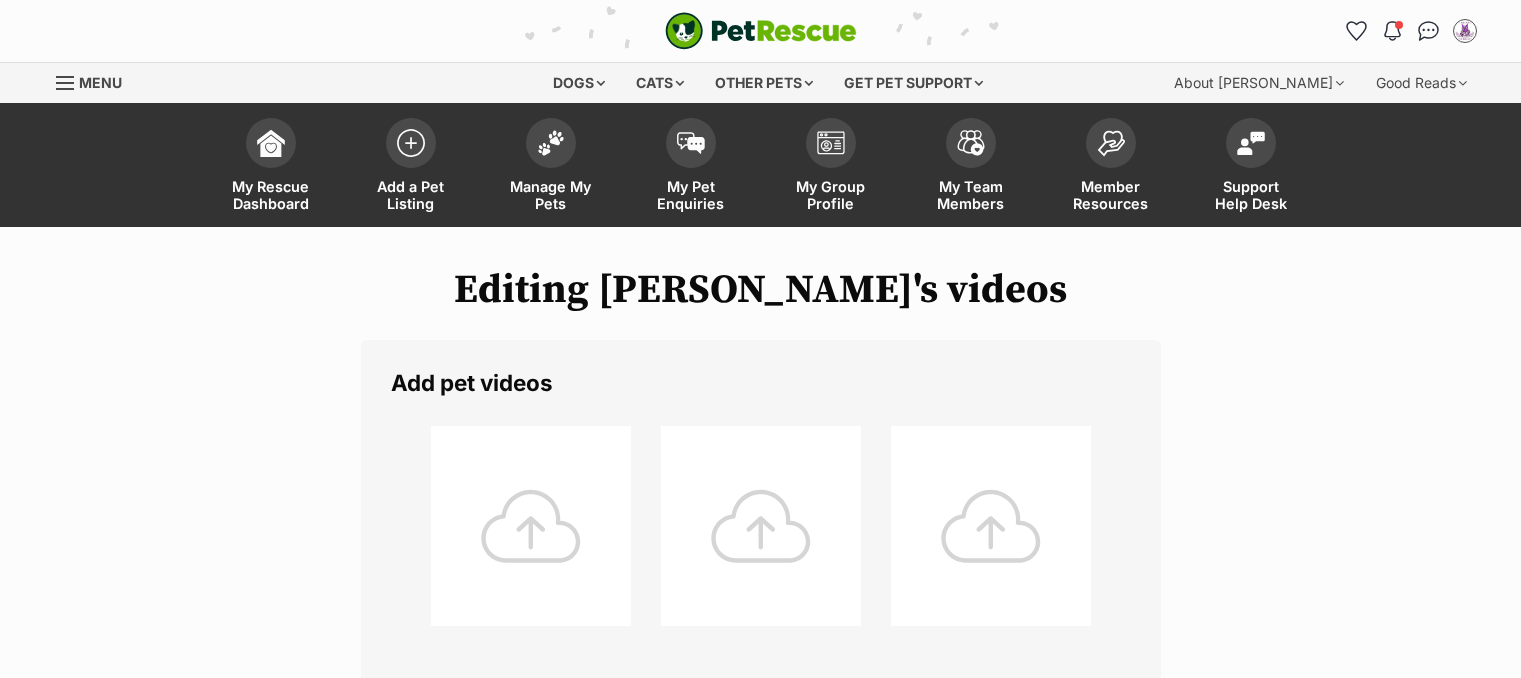 scroll, scrollTop: 0, scrollLeft: 0, axis: both 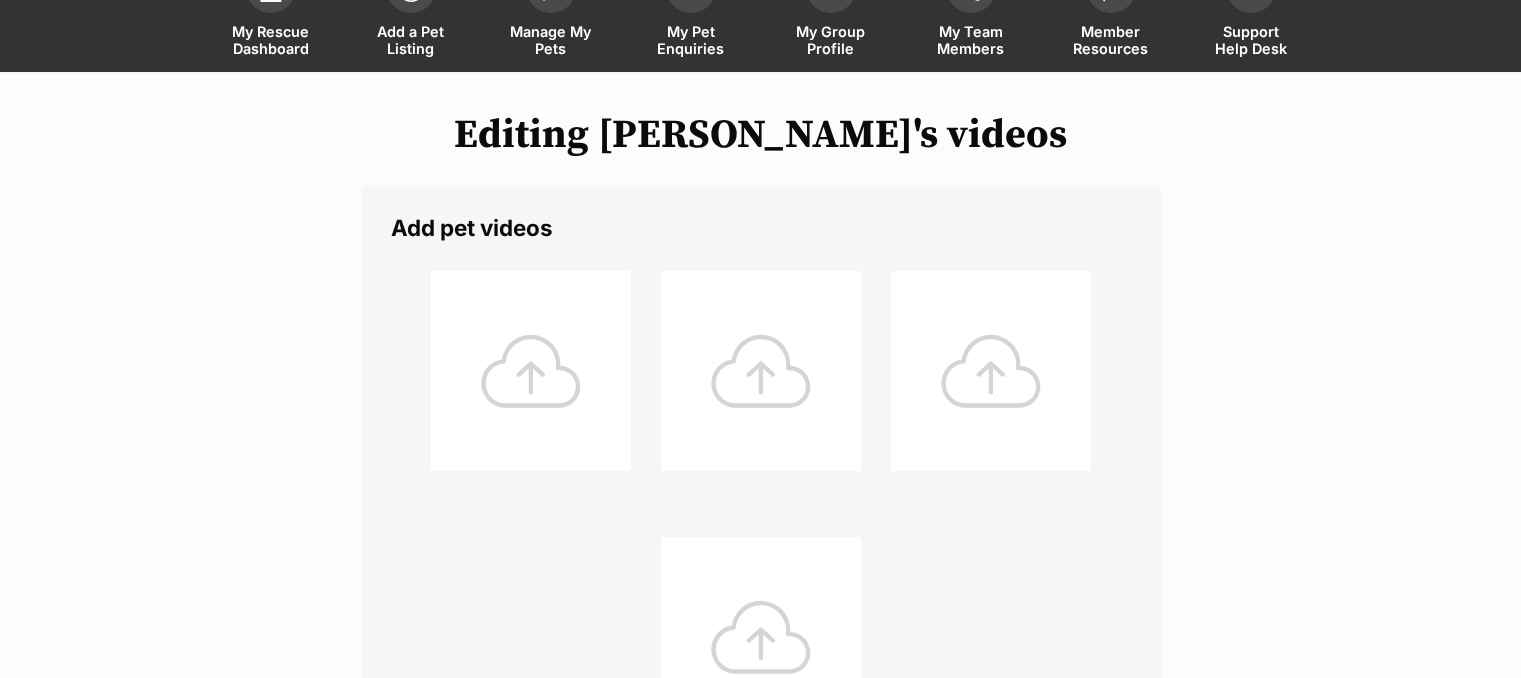 click on "Skip to main content
Log in to favourite this pet
Log in
Or sign up
Search PetRescue
Search for a pet, rescue group or article
Please select PetRescue ID
Pet name
Group
Article
Go
E.g. enter a pet's id into the search.
E.g. enter a pet's name into the search.
E.g. enter a rescue groups's name.
E.g. enter in a keyword to find an article.
Edit Photo
Rotate
Save
Log in to set up alerts
Log in
Or sign up
Close Sidebar
Welcome, [PERSON_NAME]!
Log out
Find pets to [PERSON_NAME] or adopt
Browse for dogs and puppies
Browse for cats and kittens
Browse for other pets
Search the website
Pets needing [PERSON_NAME] care
All pets
Keyword search
Rescue directory
My account
Favourites
Alerts
Pet alert matches" at bounding box center [760, 951] 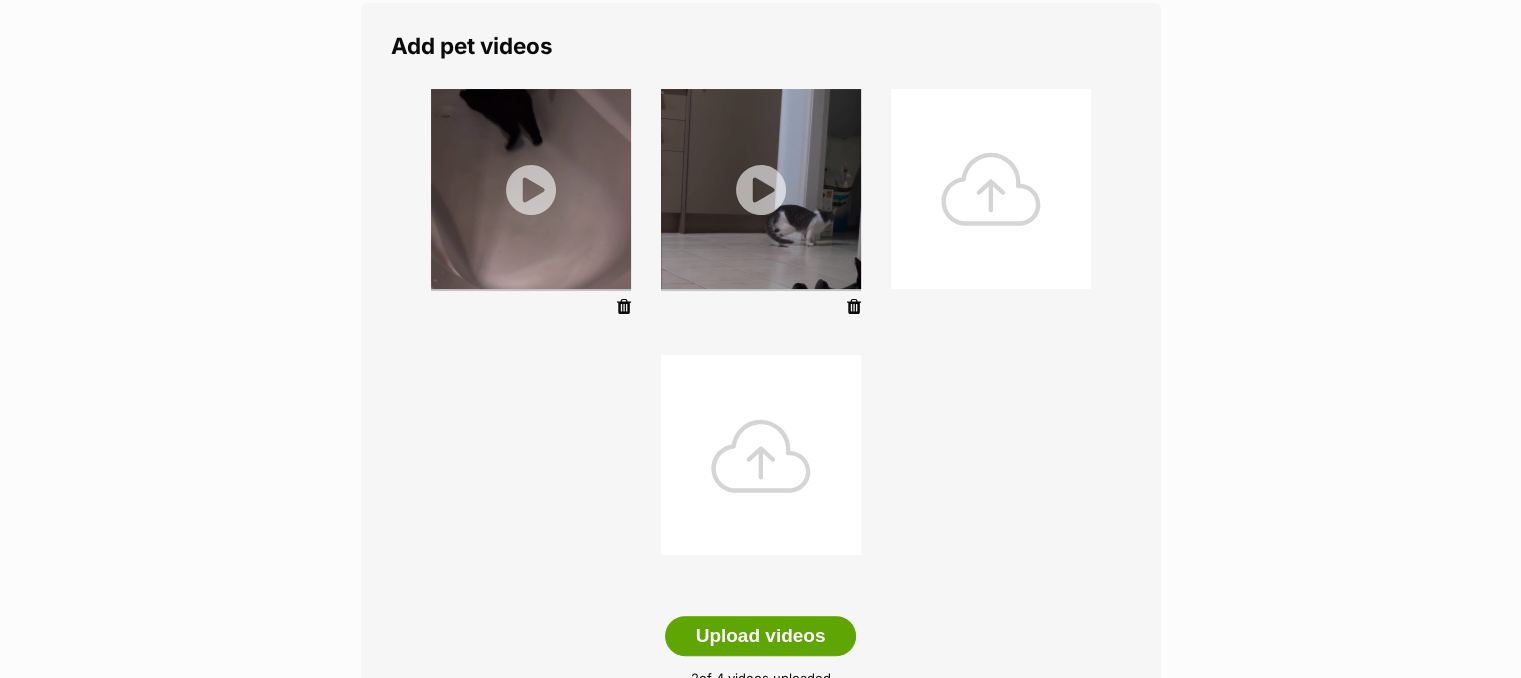 scroll, scrollTop: 517, scrollLeft: 0, axis: vertical 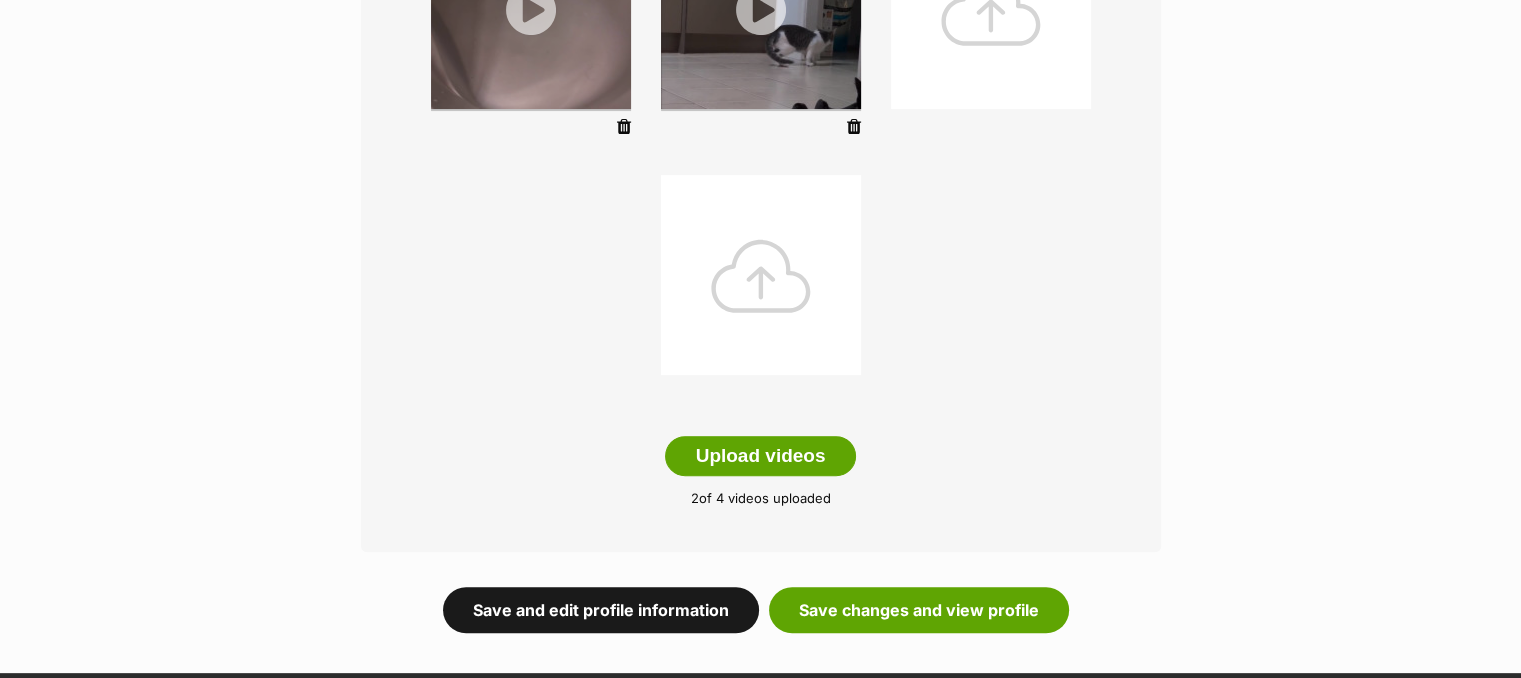 click on "Save and edit profile information" at bounding box center (601, 610) 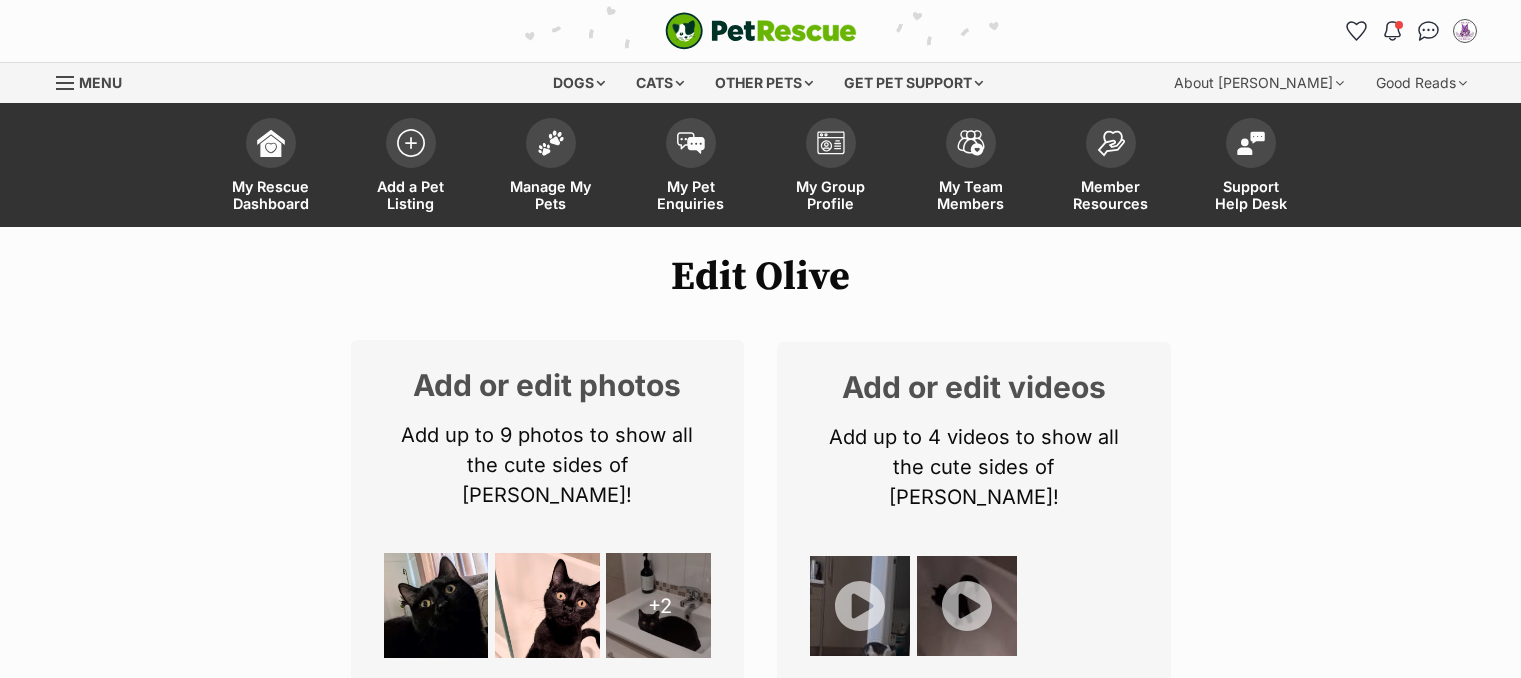 scroll, scrollTop: 0, scrollLeft: 0, axis: both 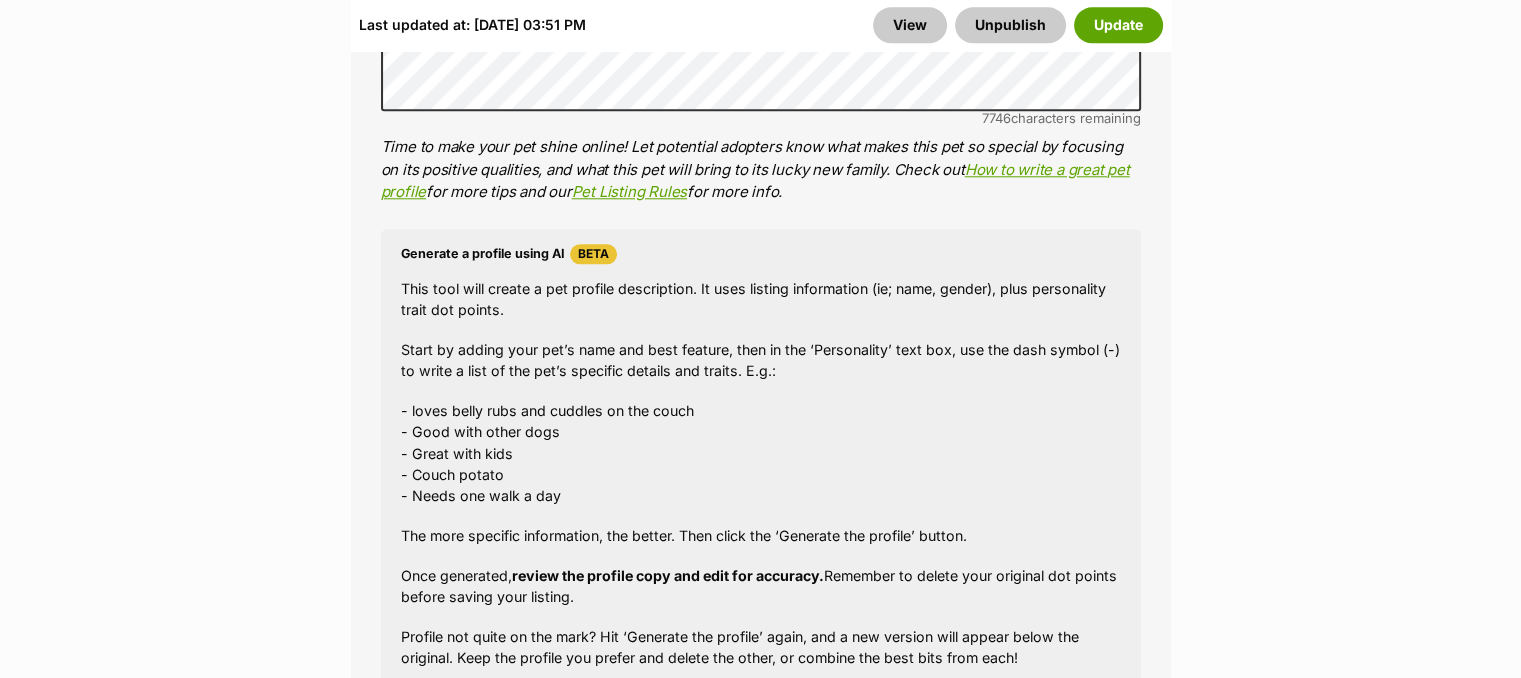 drag, startPoint x: 1531, startPoint y: 41, endPoint x: 1534, endPoint y: 176, distance: 135.03333 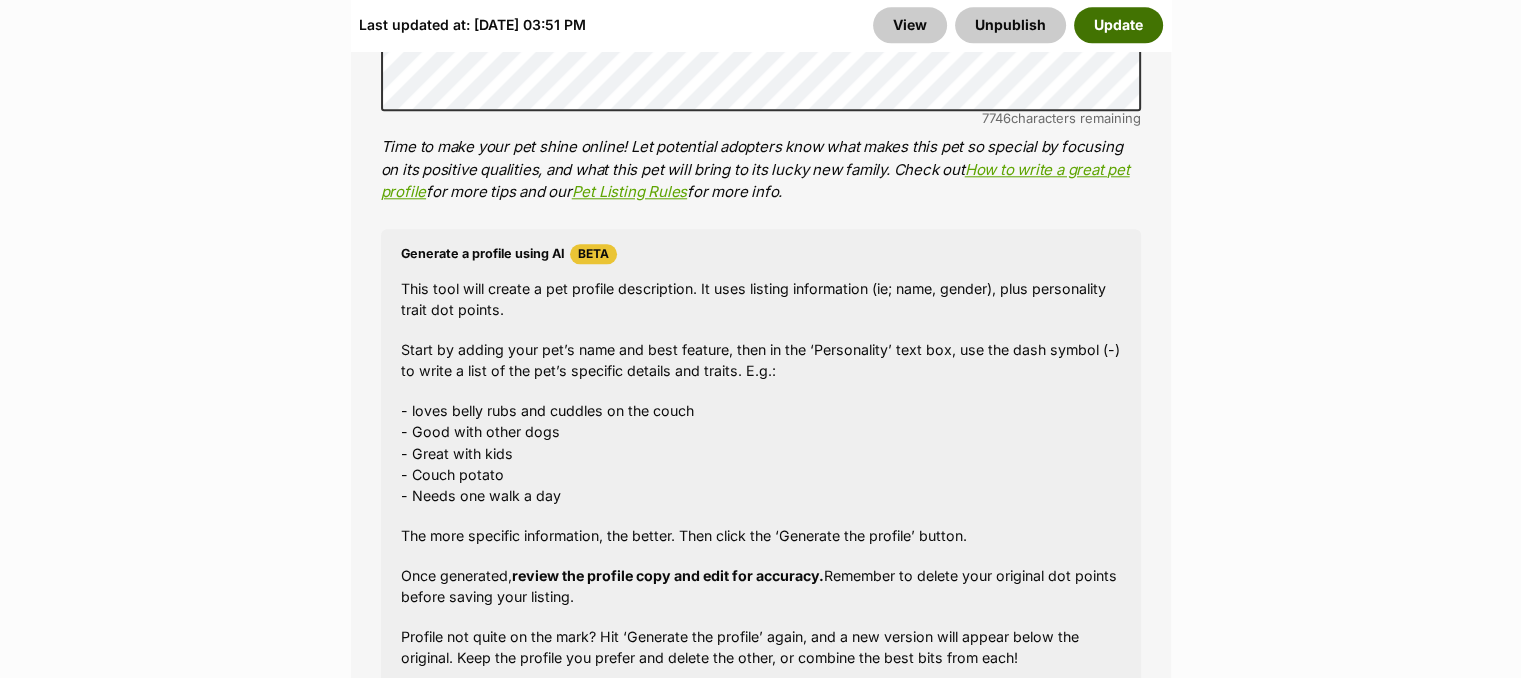 click on "Update" at bounding box center [1118, 25] 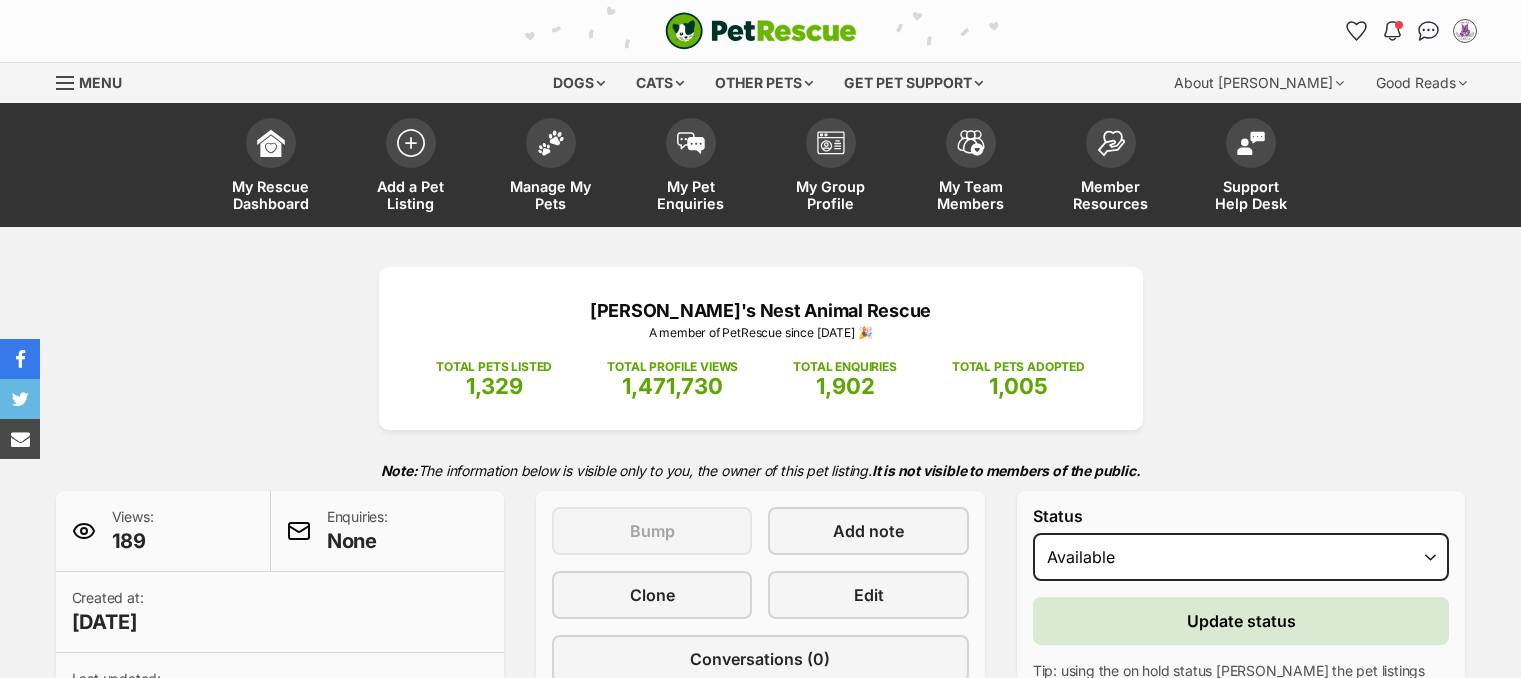 scroll, scrollTop: 0, scrollLeft: 0, axis: both 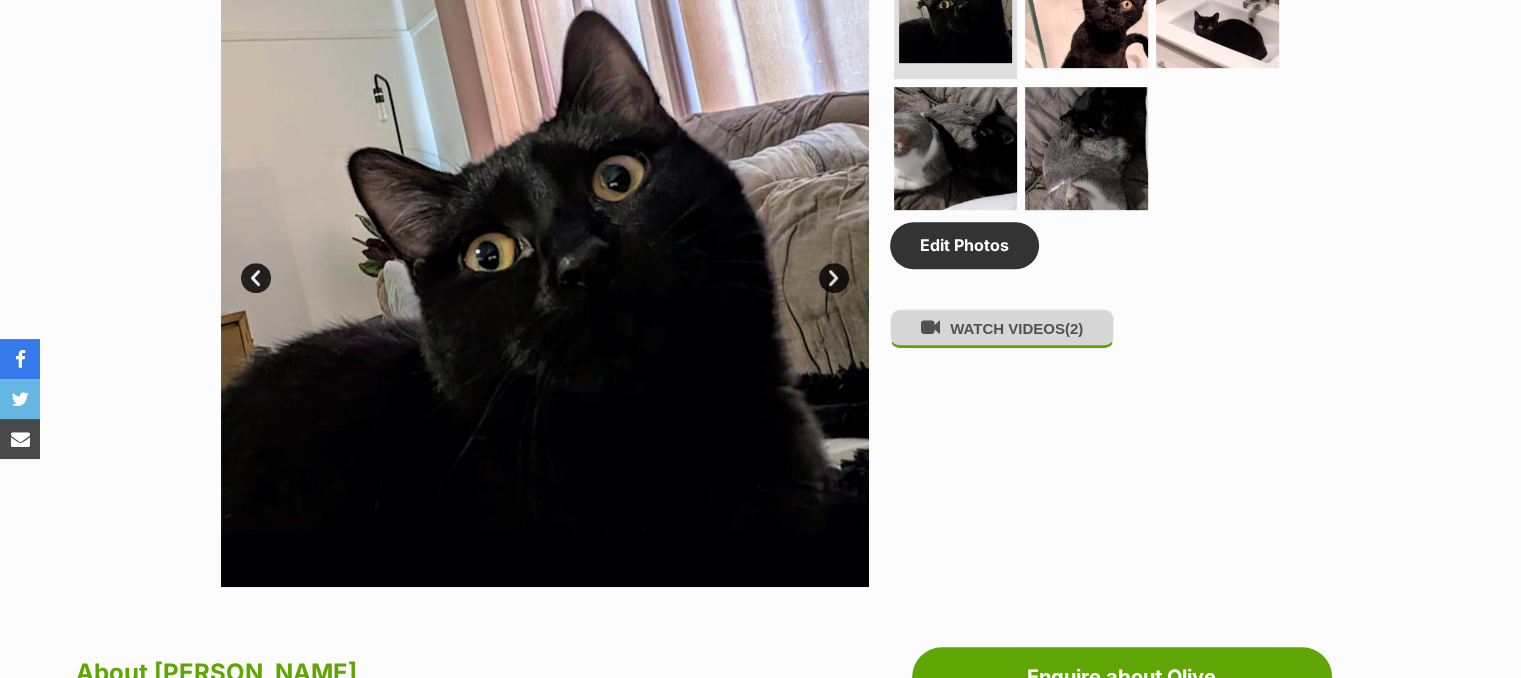 click on "WATCH VIDEOS
(2)" at bounding box center [1002, 328] 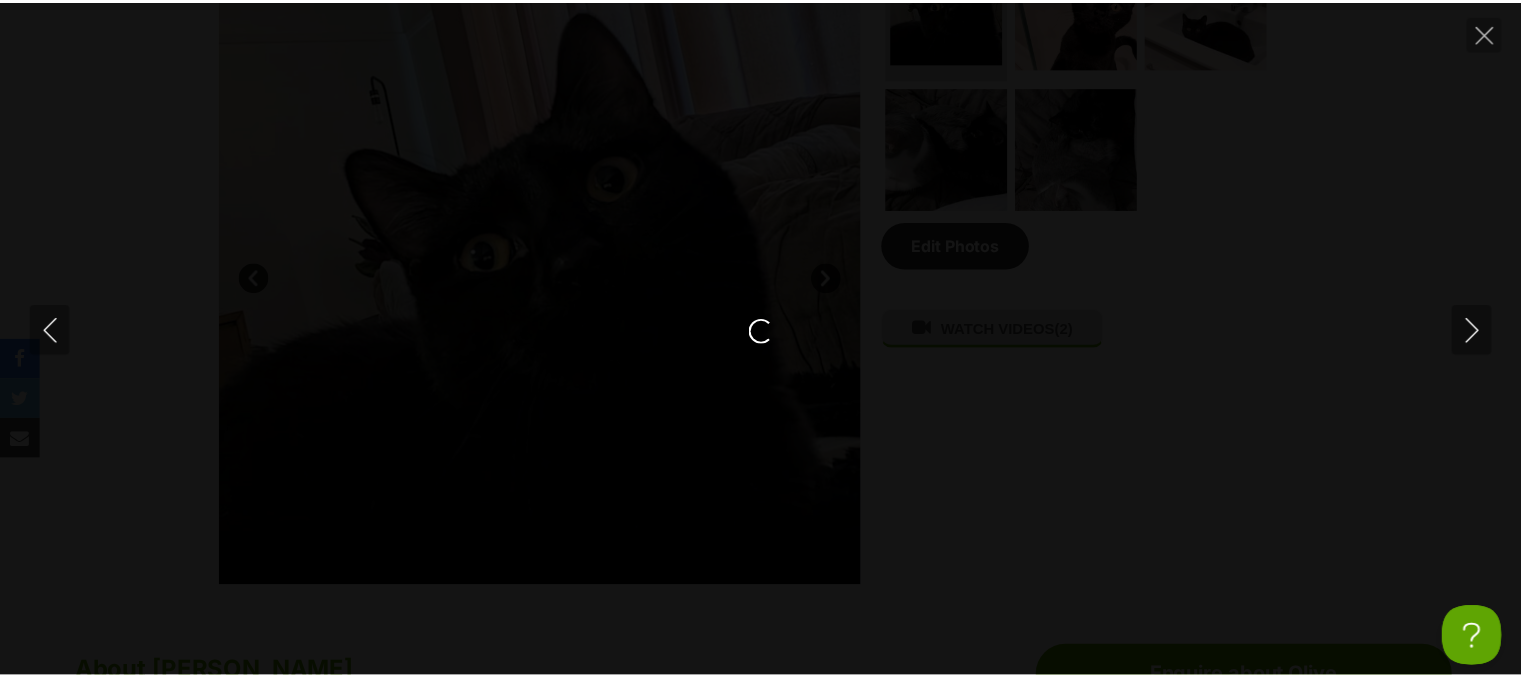 scroll, scrollTop: 0, scrollLeft: 0, axis: both 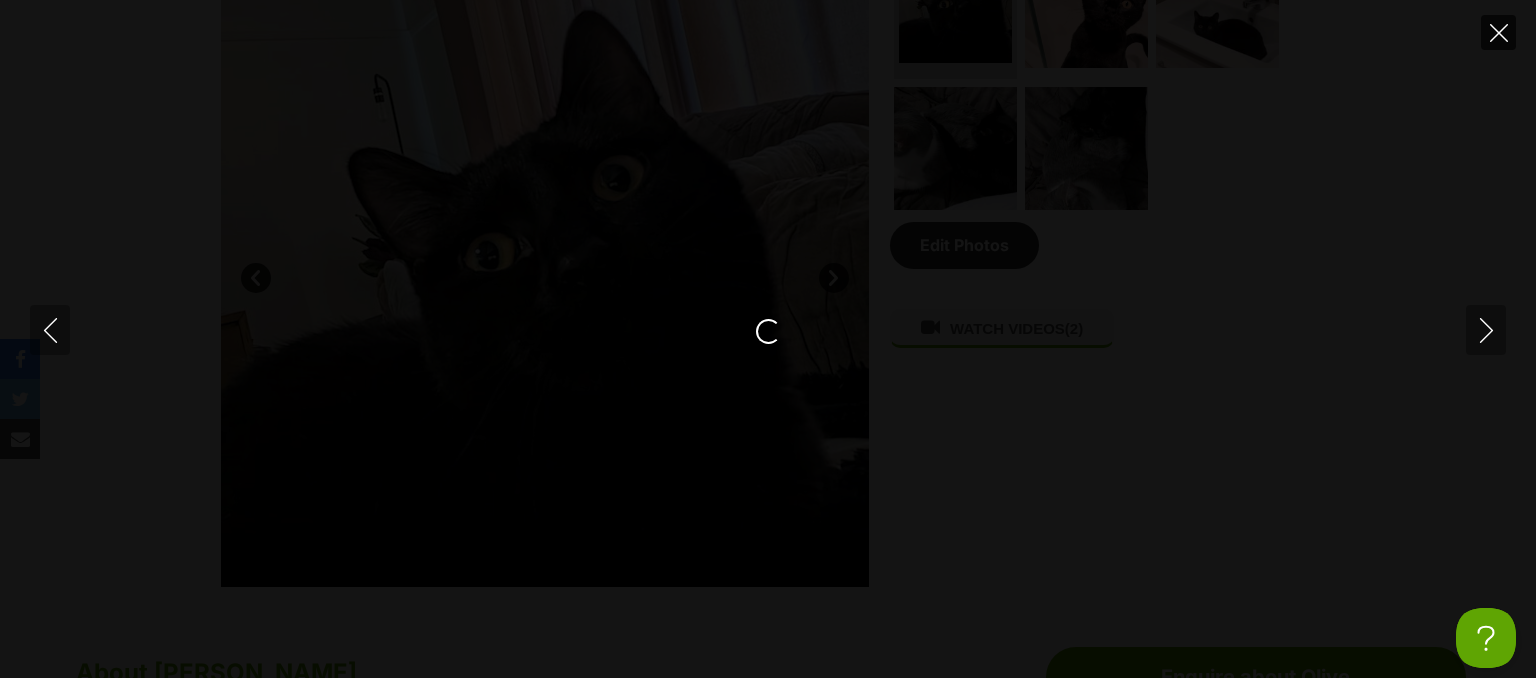 click 